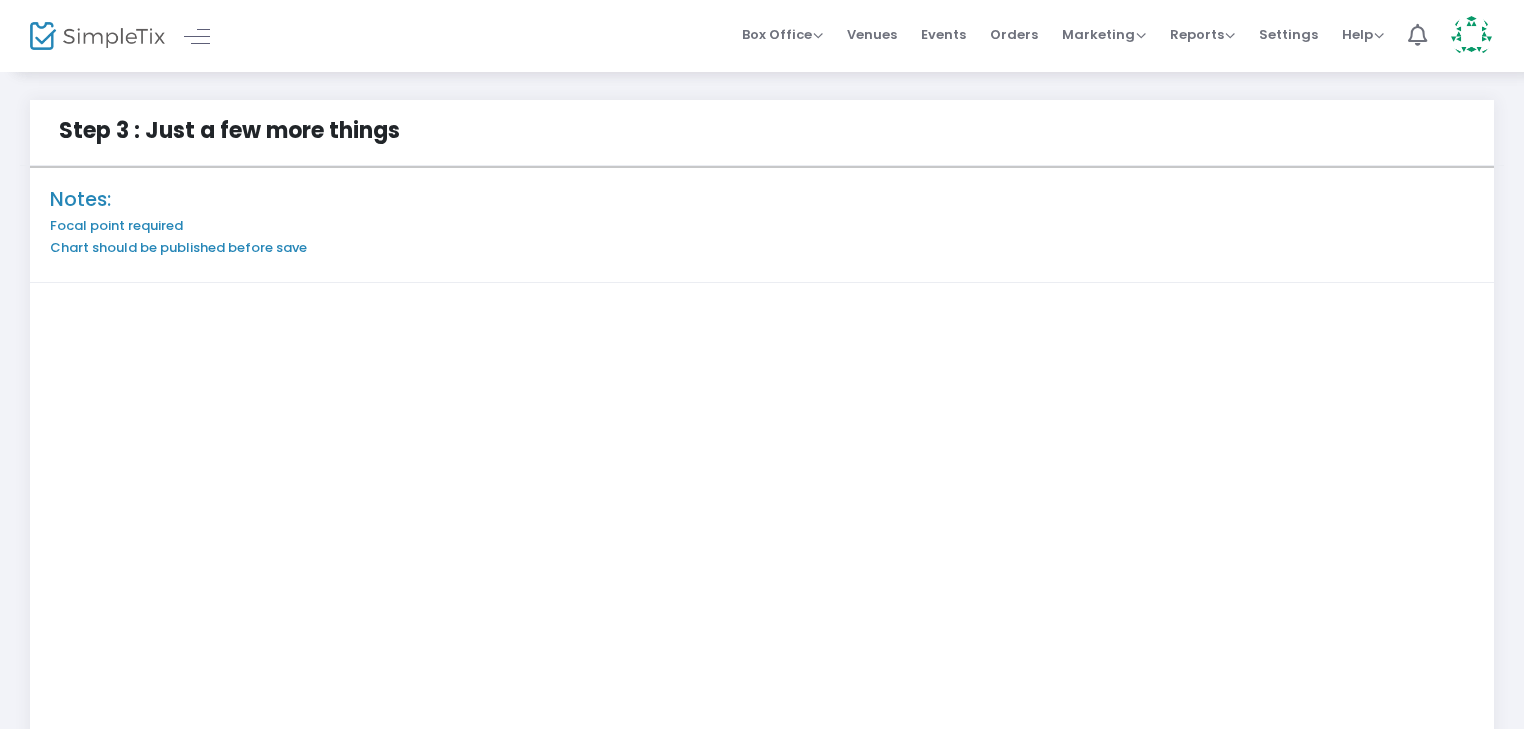 scroll, scrollTop: 200, scrollLeft: 0, axis: vertical 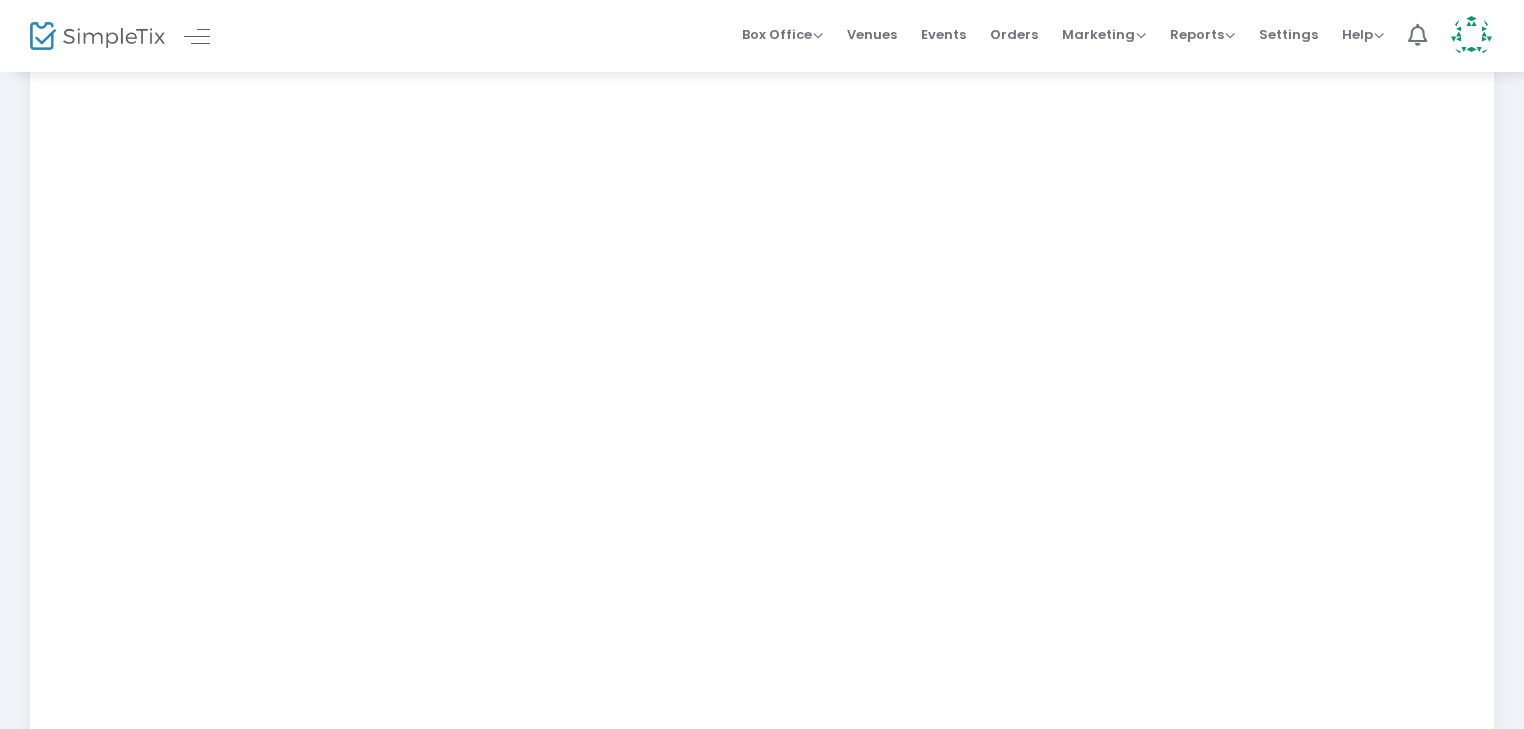 click at bounding box center [1471, 36] 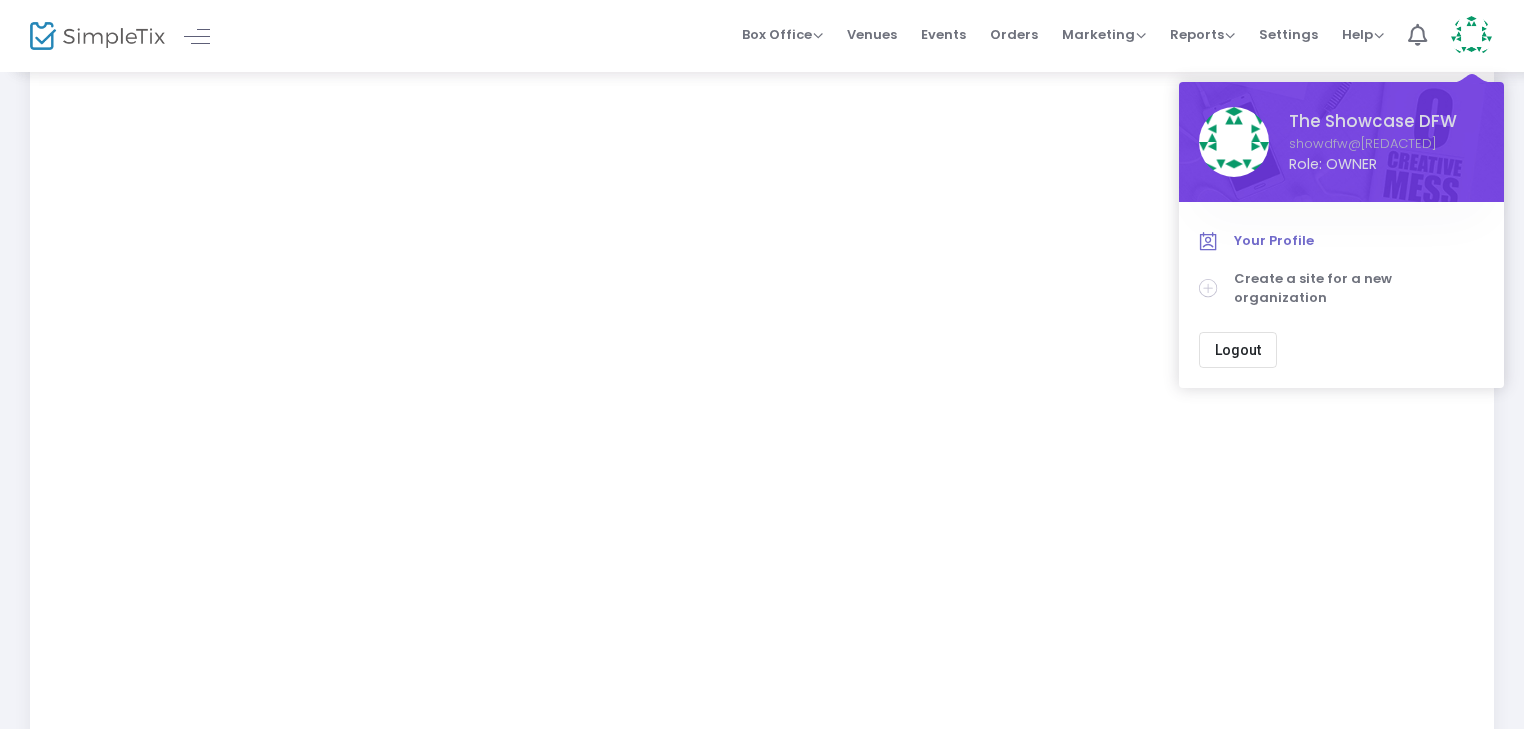 click on "Your Profile" at bounding box center (1359, 241) 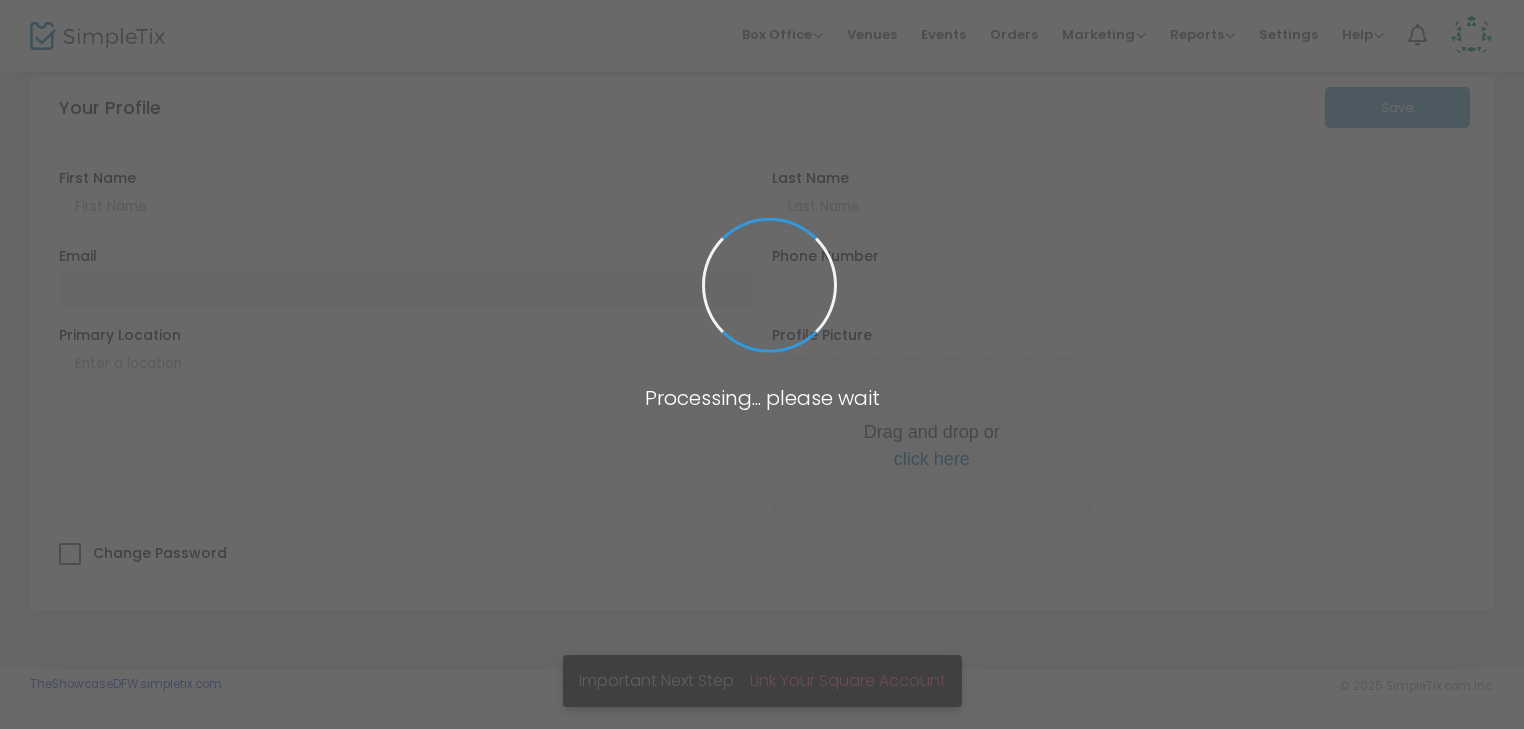 scroll, scrollTop: 33, scrollLeft: 0, axis: vertical 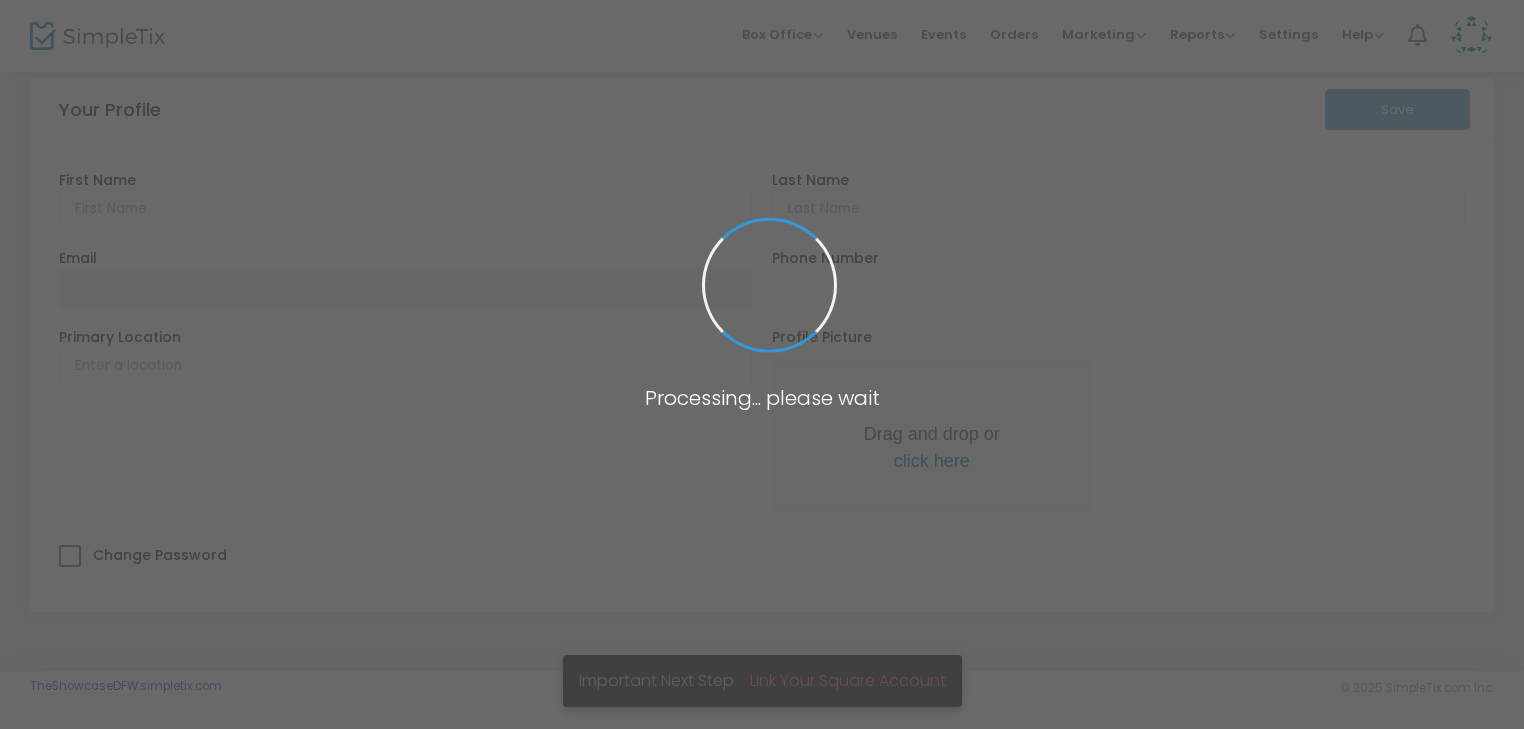 type on "The Showcase" 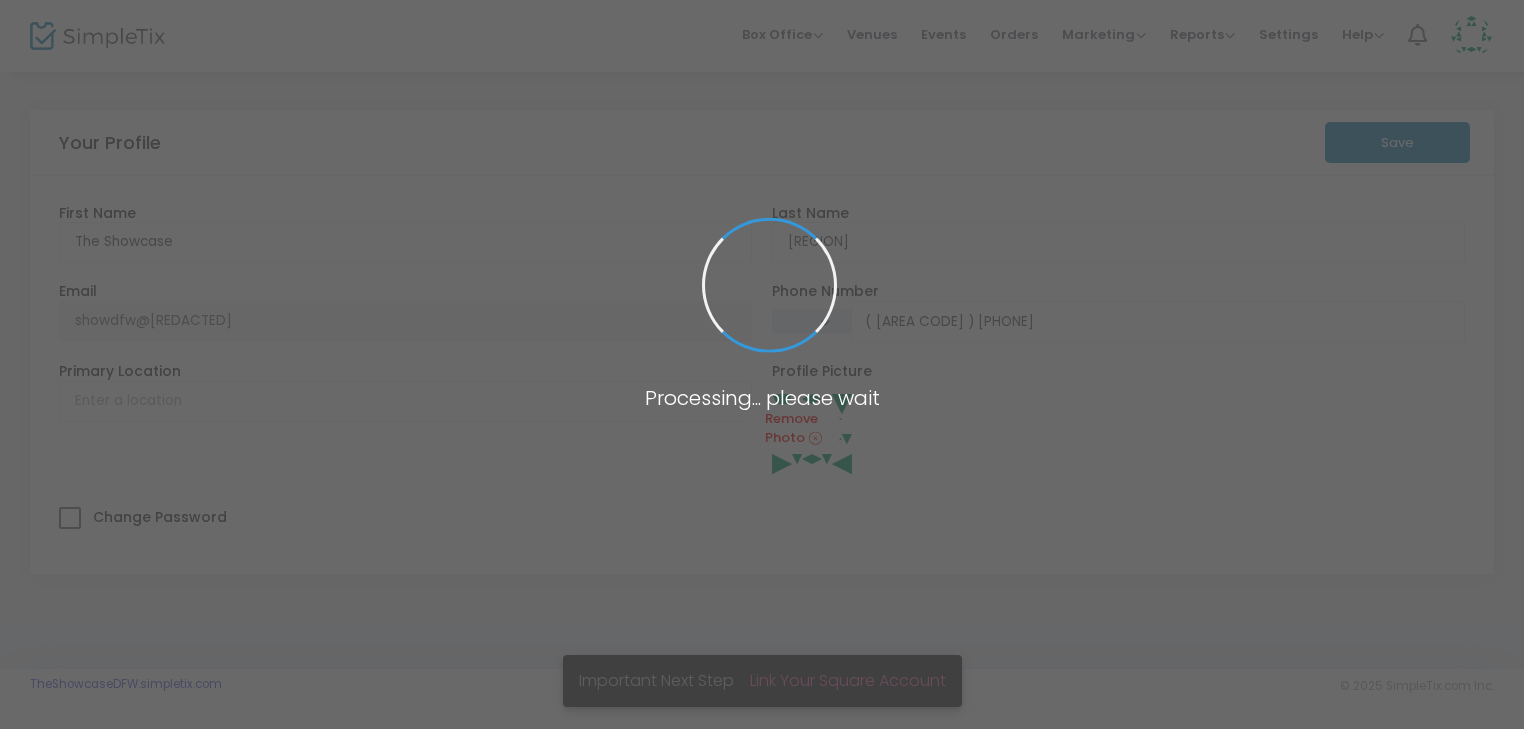 scroll, scrollTop: 0, scrollLeft: 0, axis: both 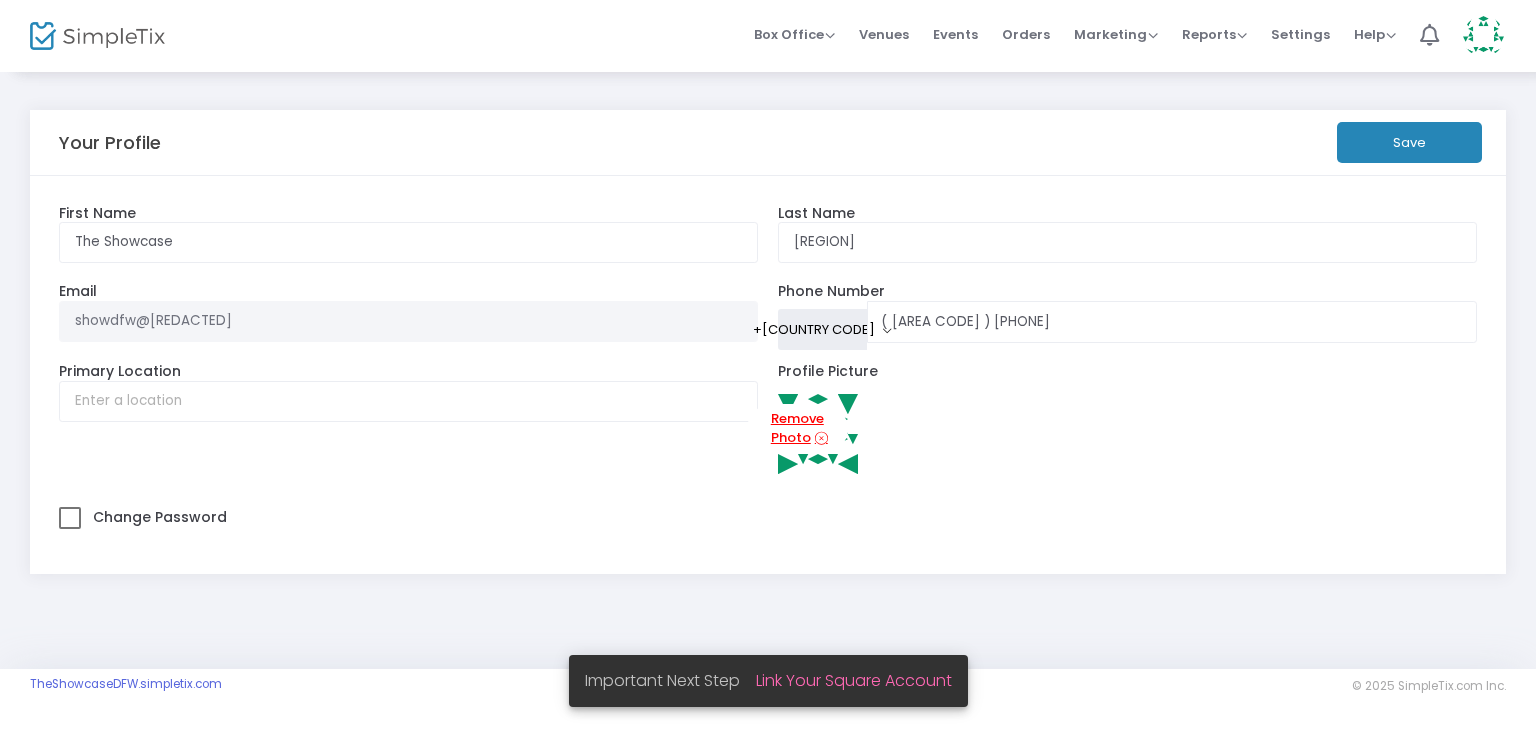 click on "Remove Photo" at bounding box center [797, 429] 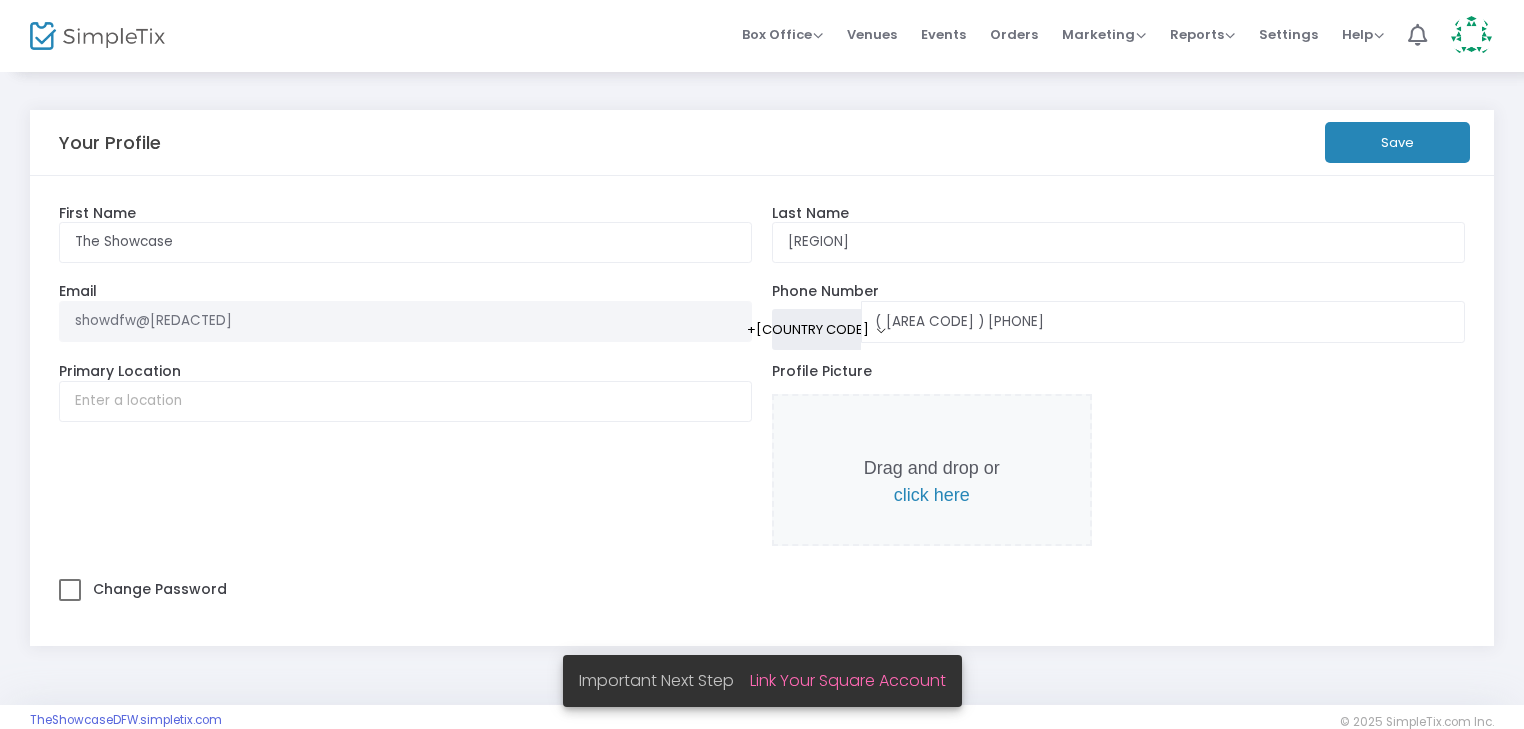 click on "click here" at bounding box center [932, 495] 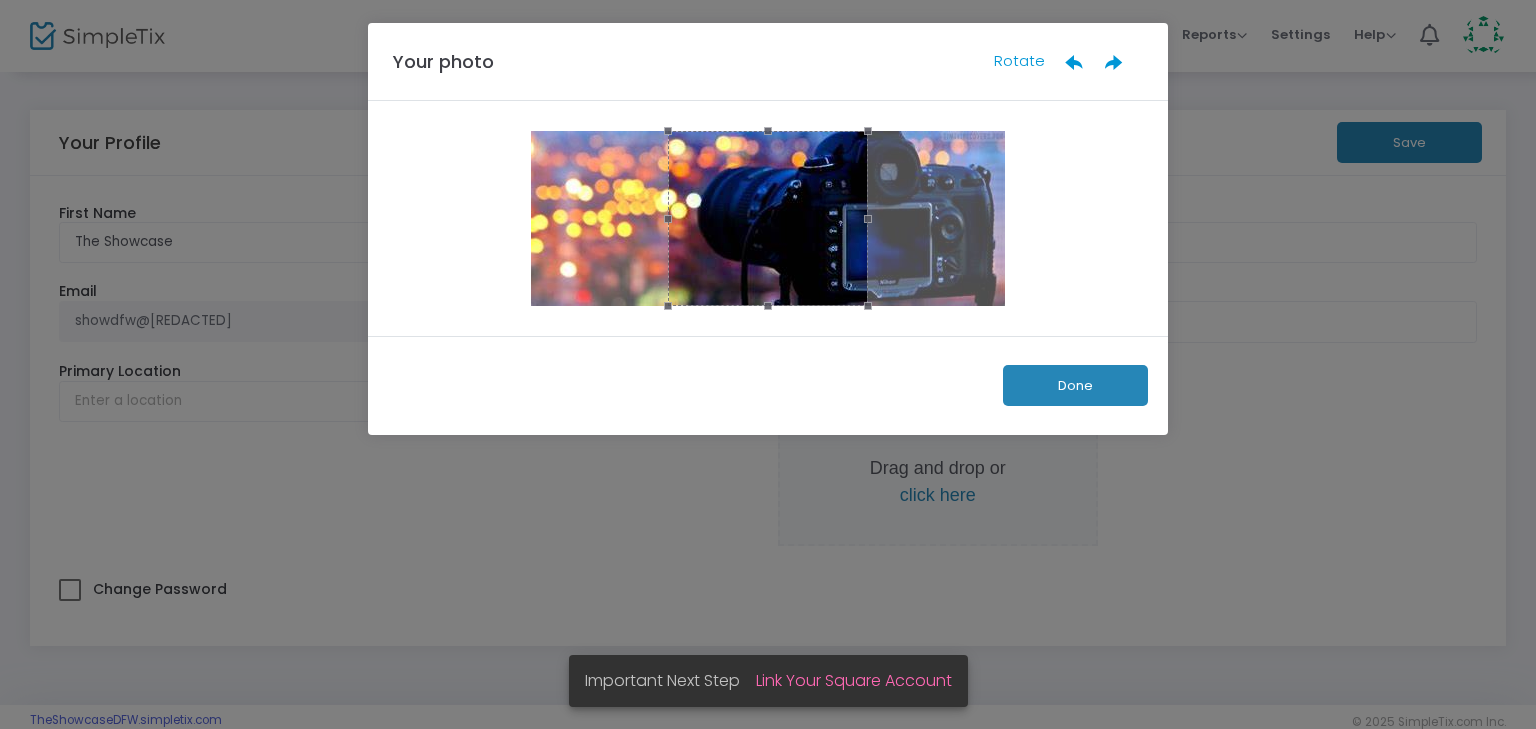 click on "Done" 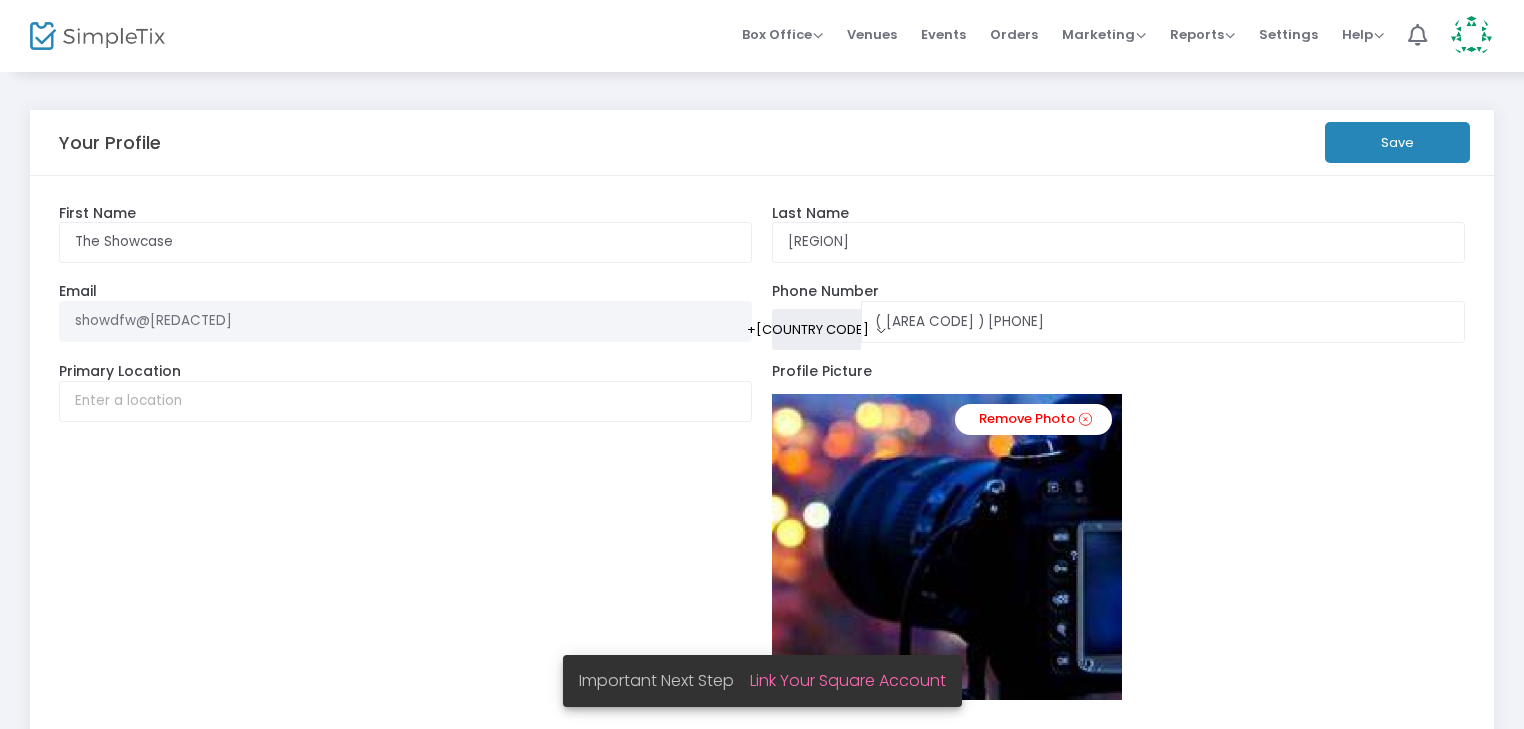 click on "Save" 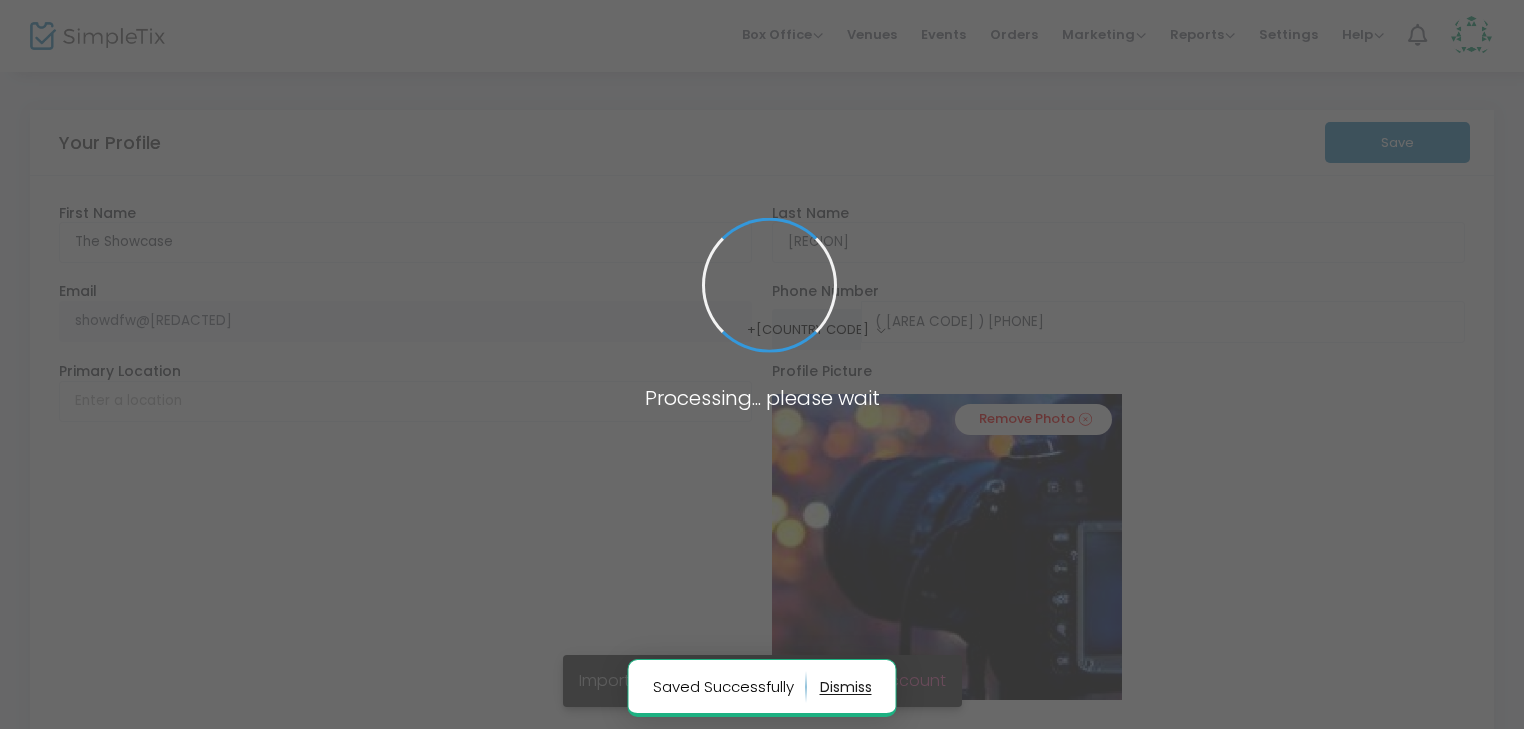 type on "( [AREA CODE] ) [PHONE]" 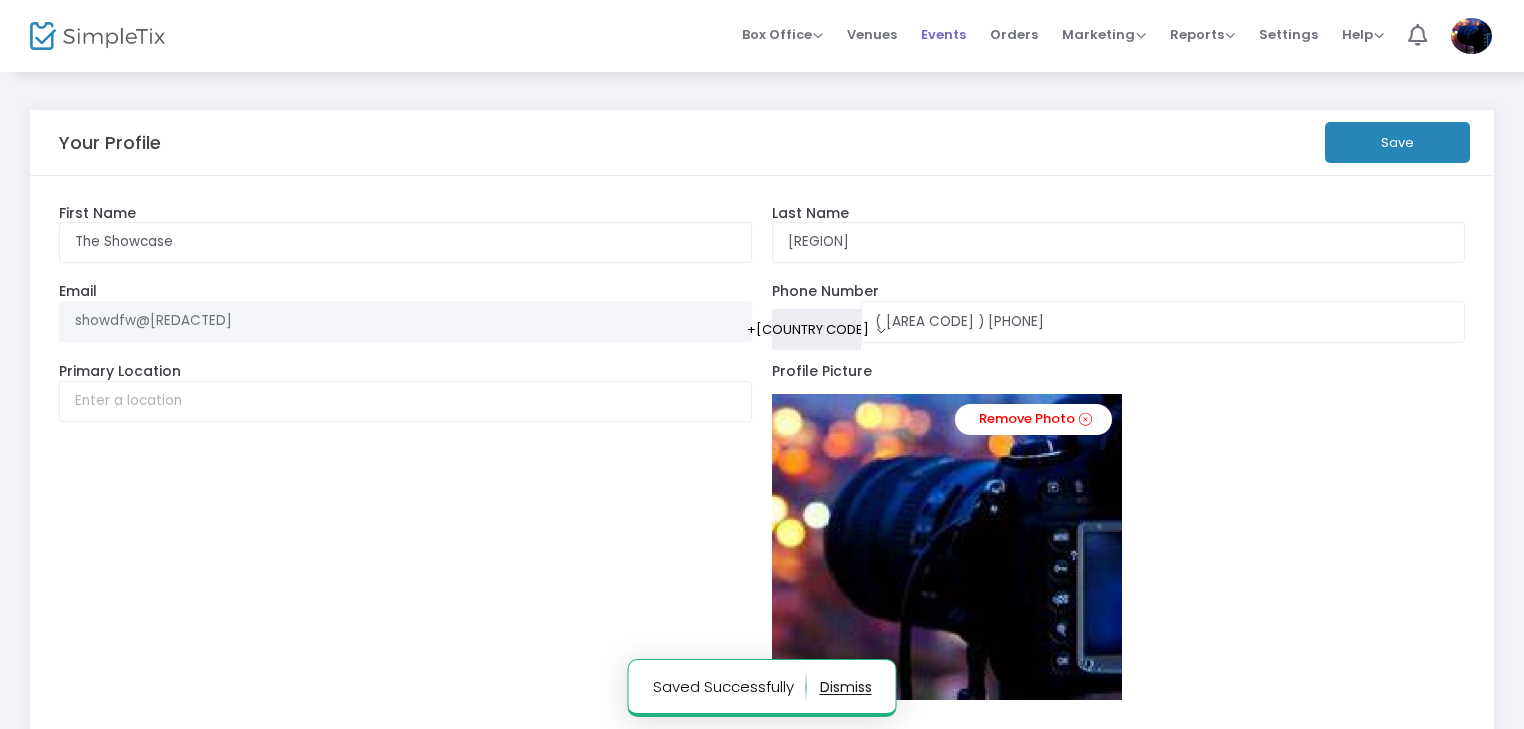 click on "Events" at bounding box center (943, 34) 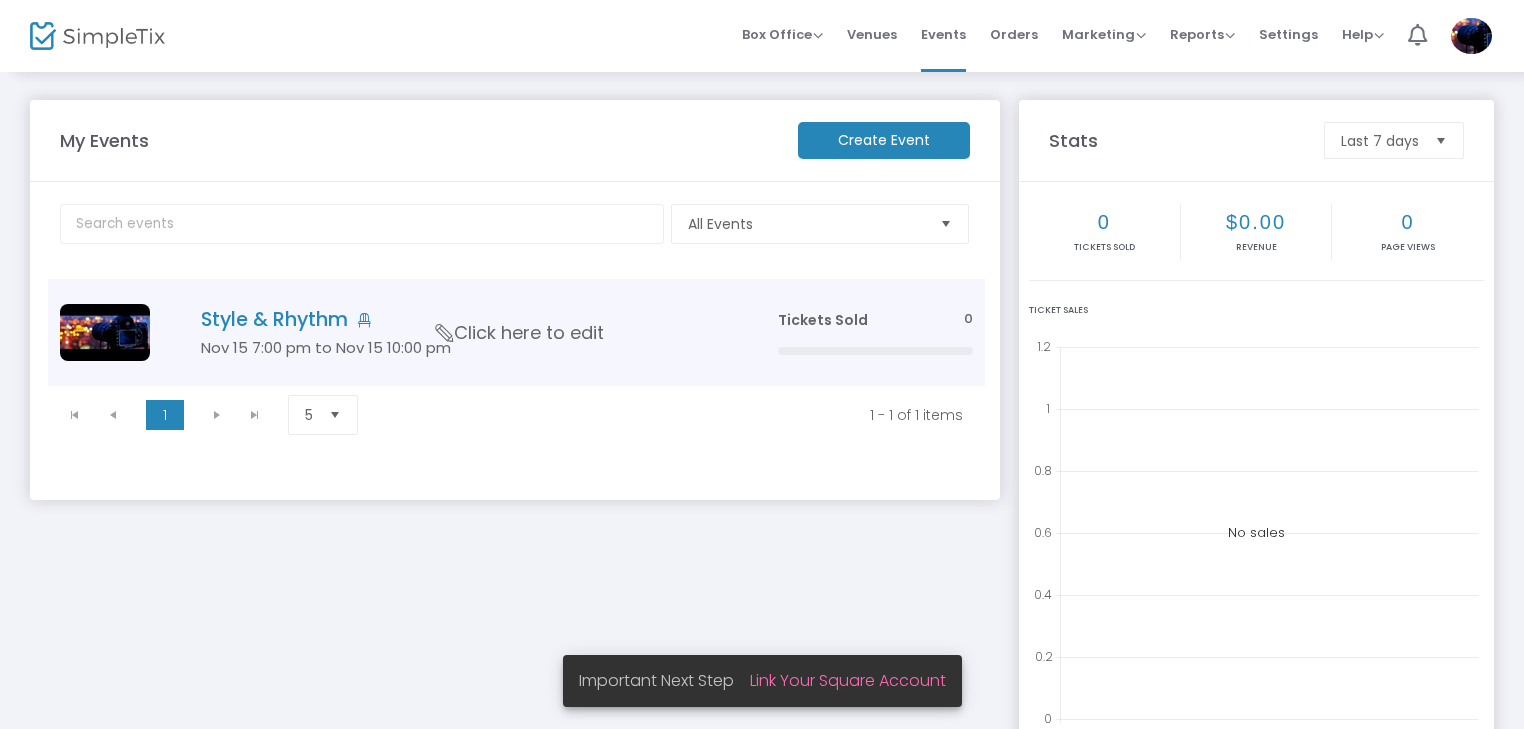 click on "Style & Rhythm" 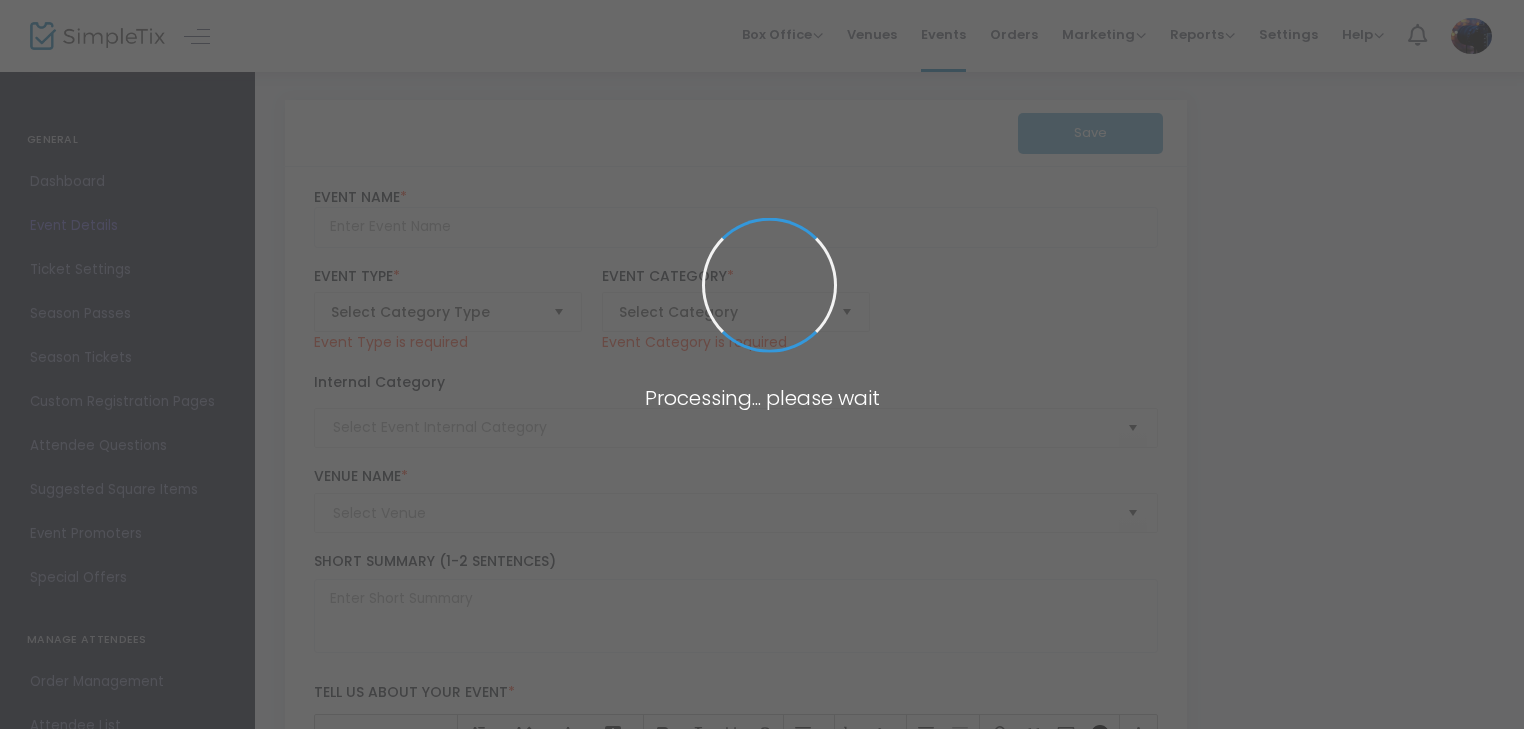 type on "Style & Rhythm" 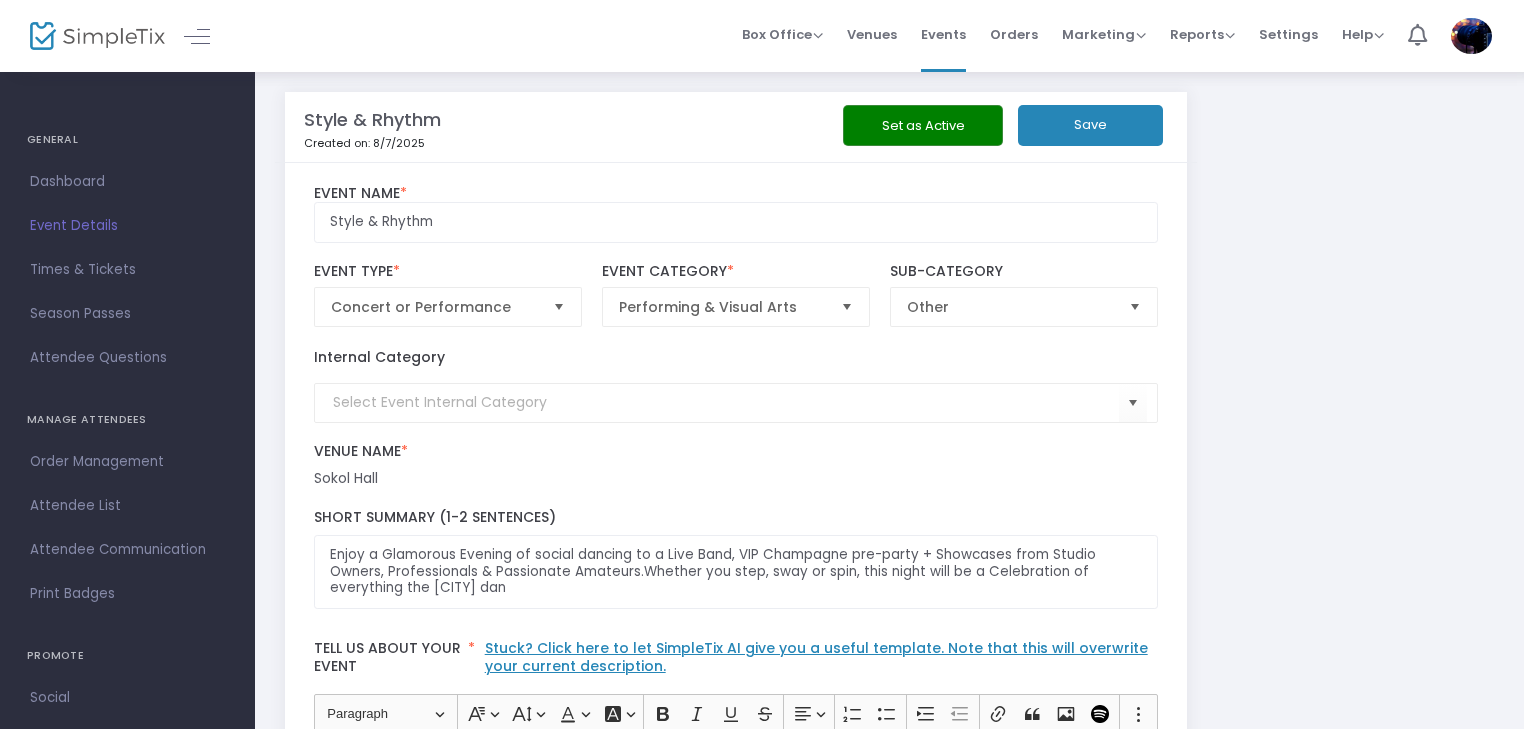 scroll, scrollTop: 0, scrollLeft: 0, axis: both 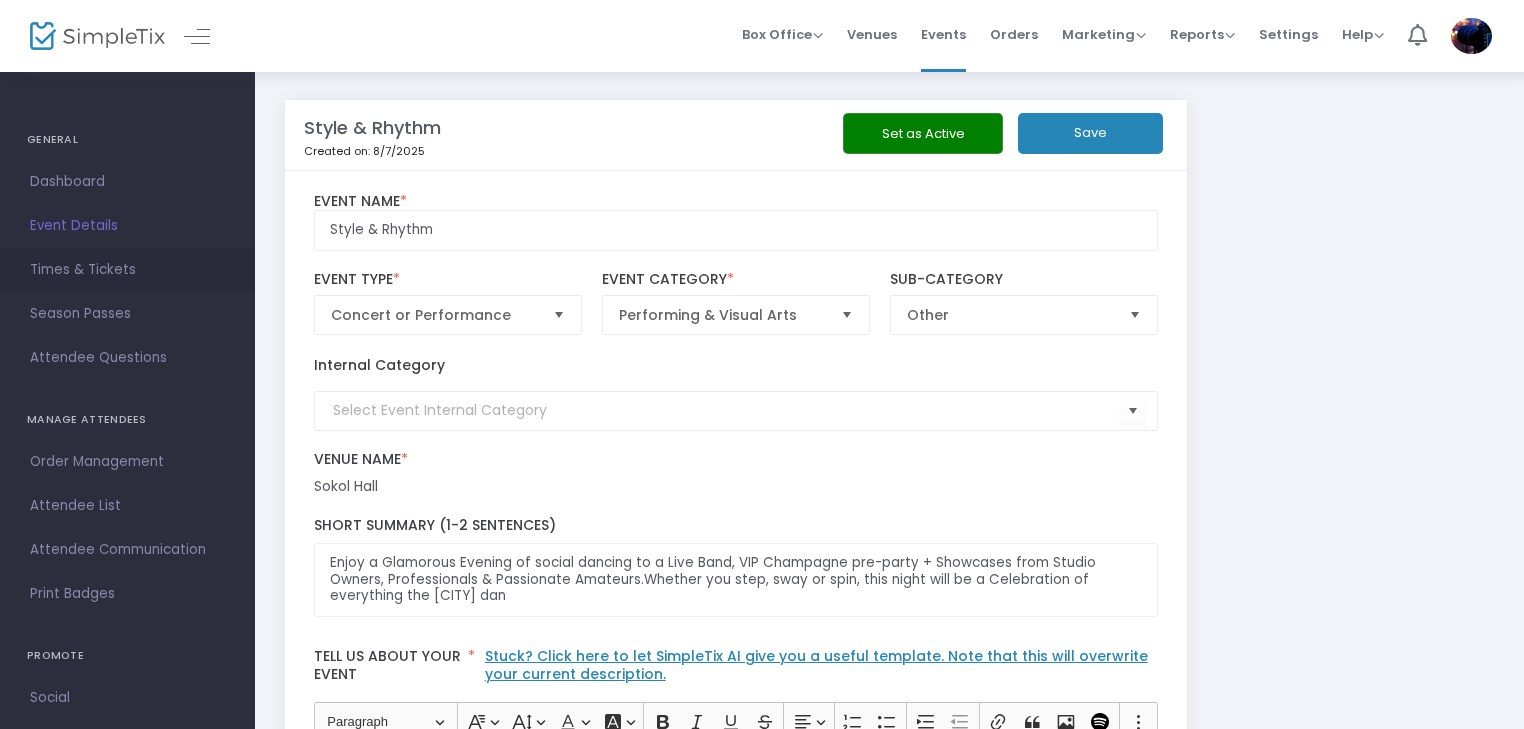click on "Times & Tickets" at bounding box center [127, 270] 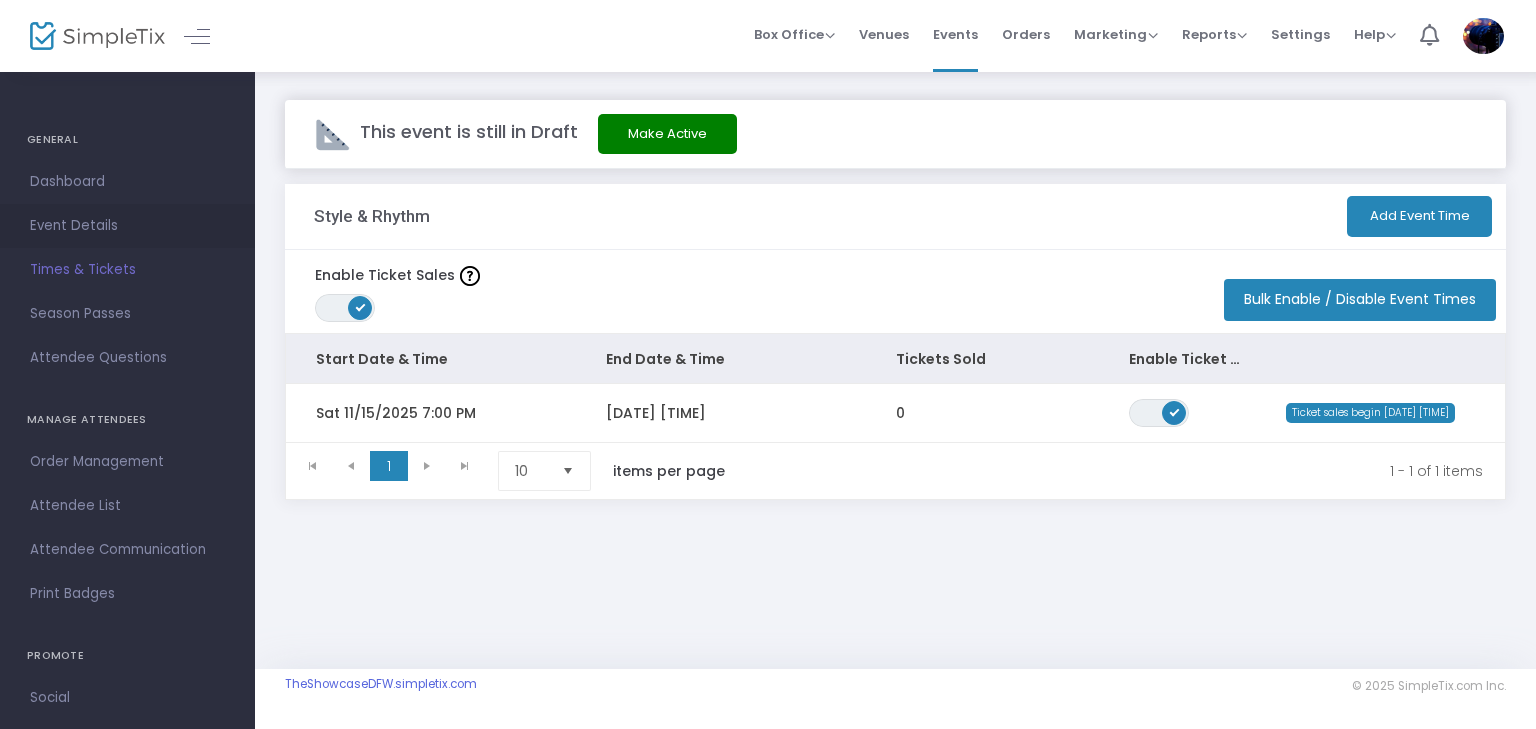 click on "Event Details" at bounding box center [127, 226] 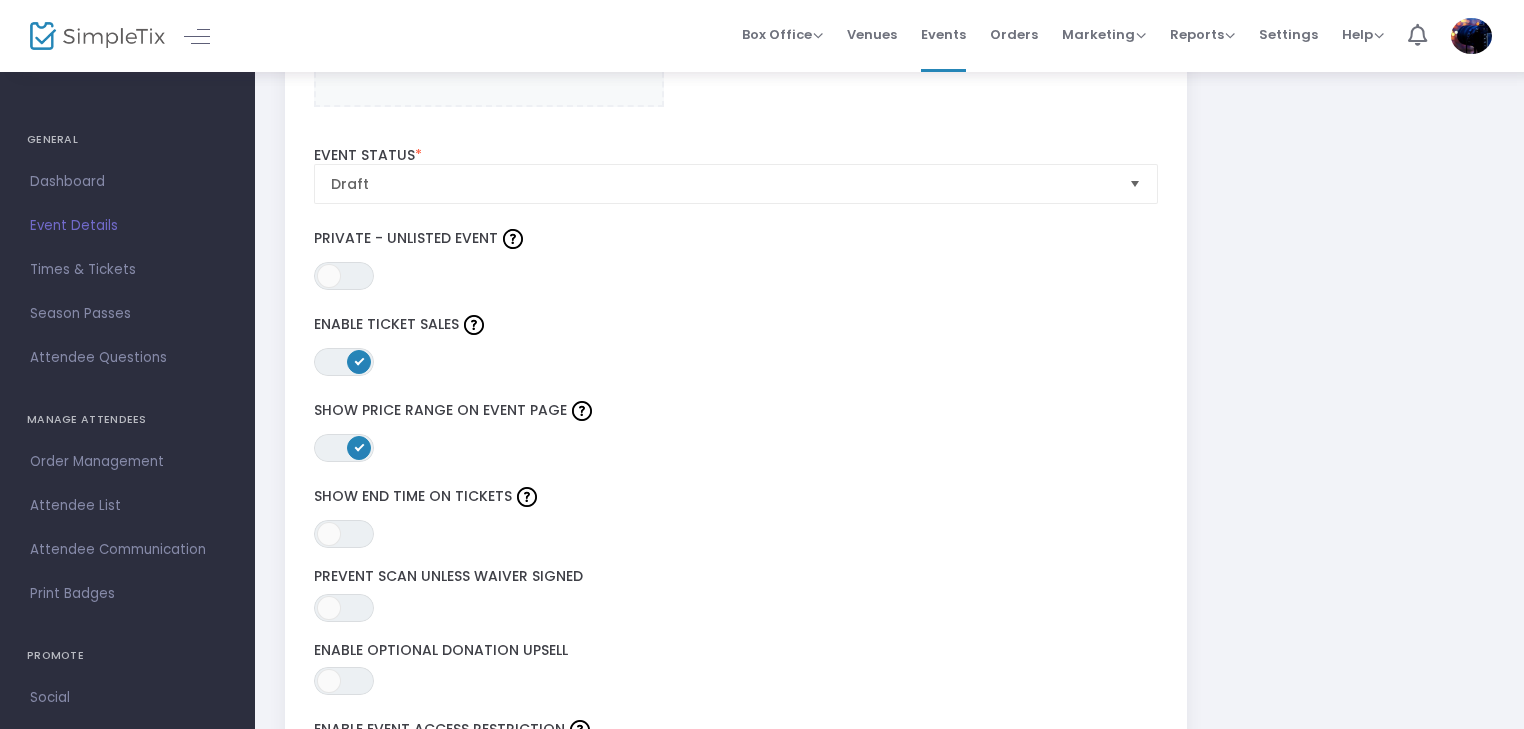 scroll, scrollTop: 2300, scrollLeft: 0, axis: vertical 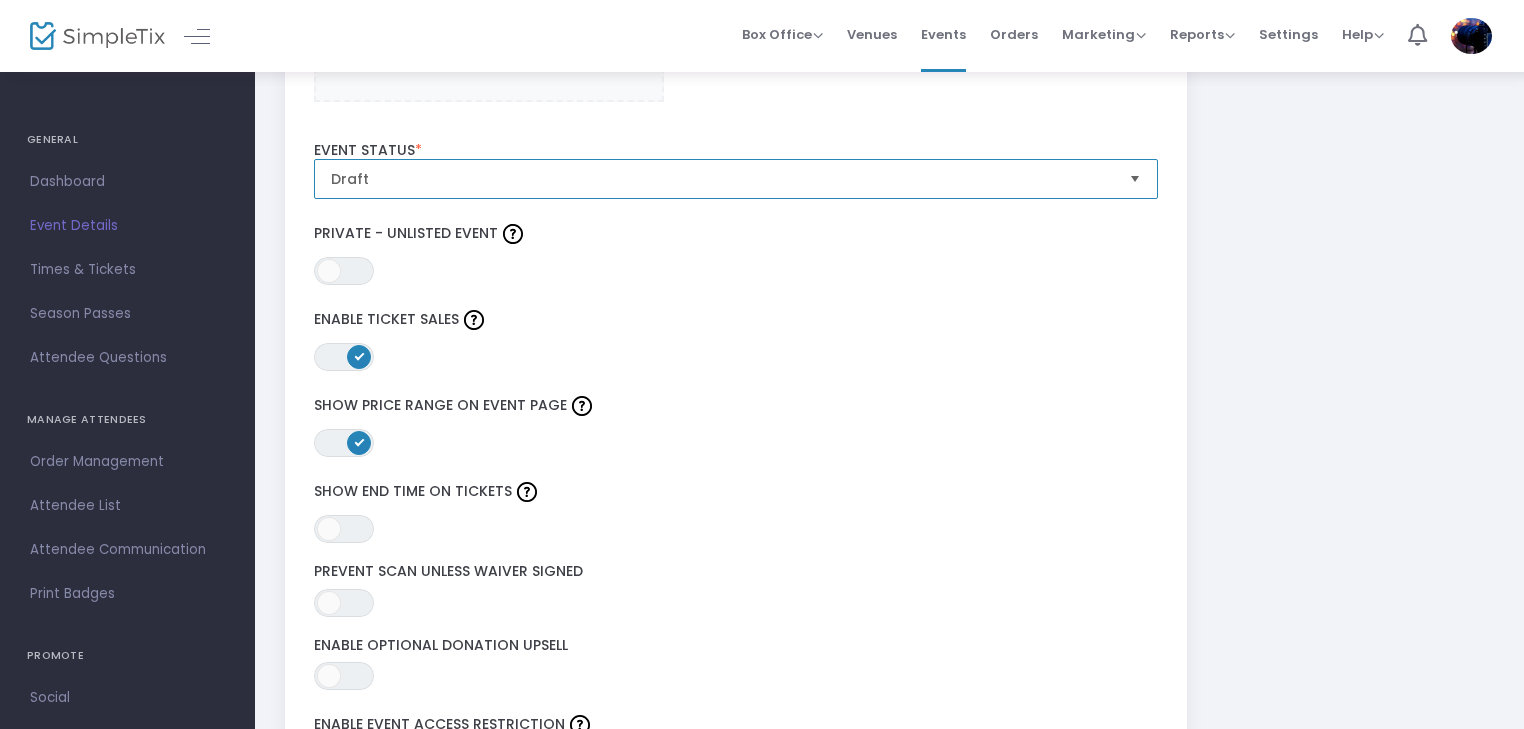 click on "Draft" at bounding box center [722, 179] 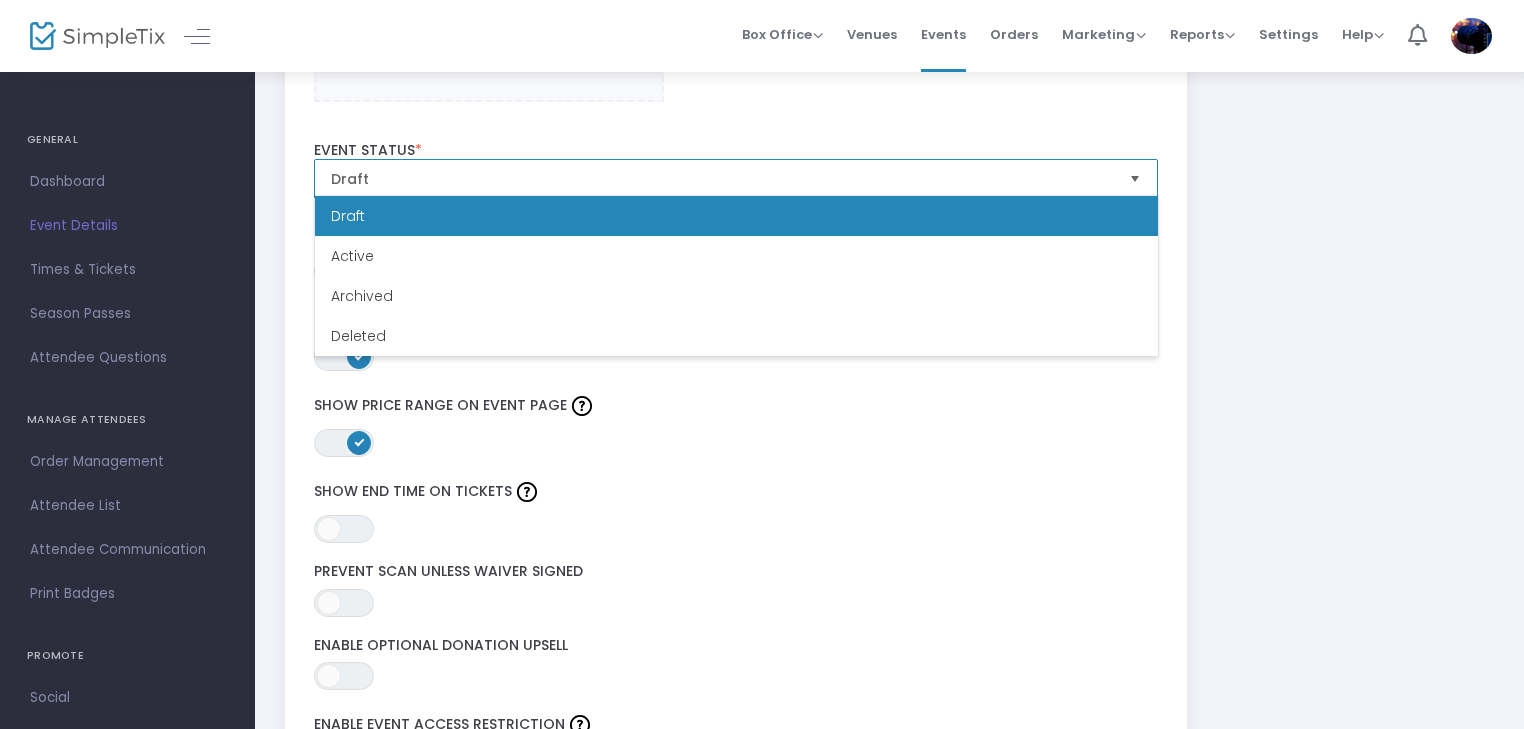 click on "Draft" at bounding box center (736, 216) 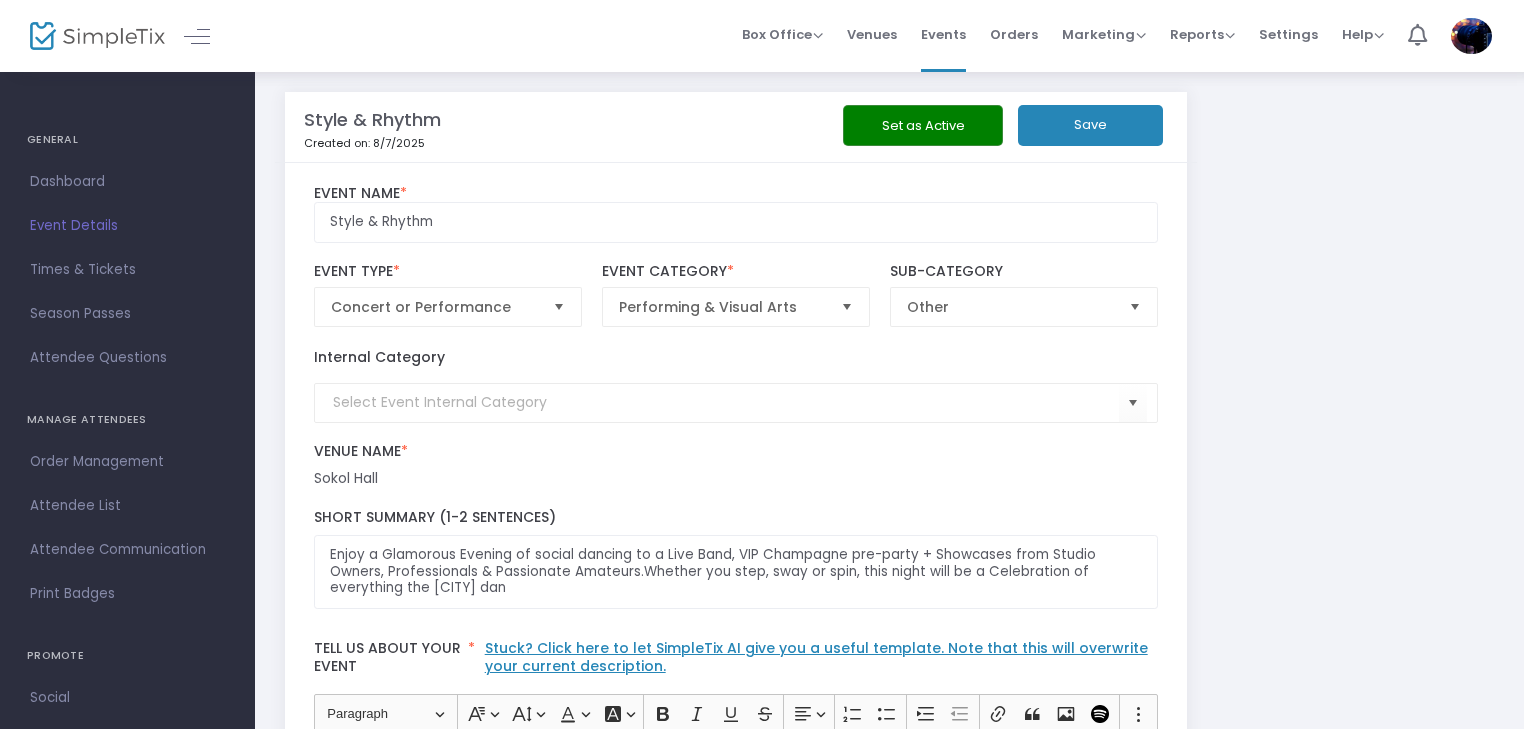 scroll, scrollTop: 0, scrollLeft: 0, axis: both 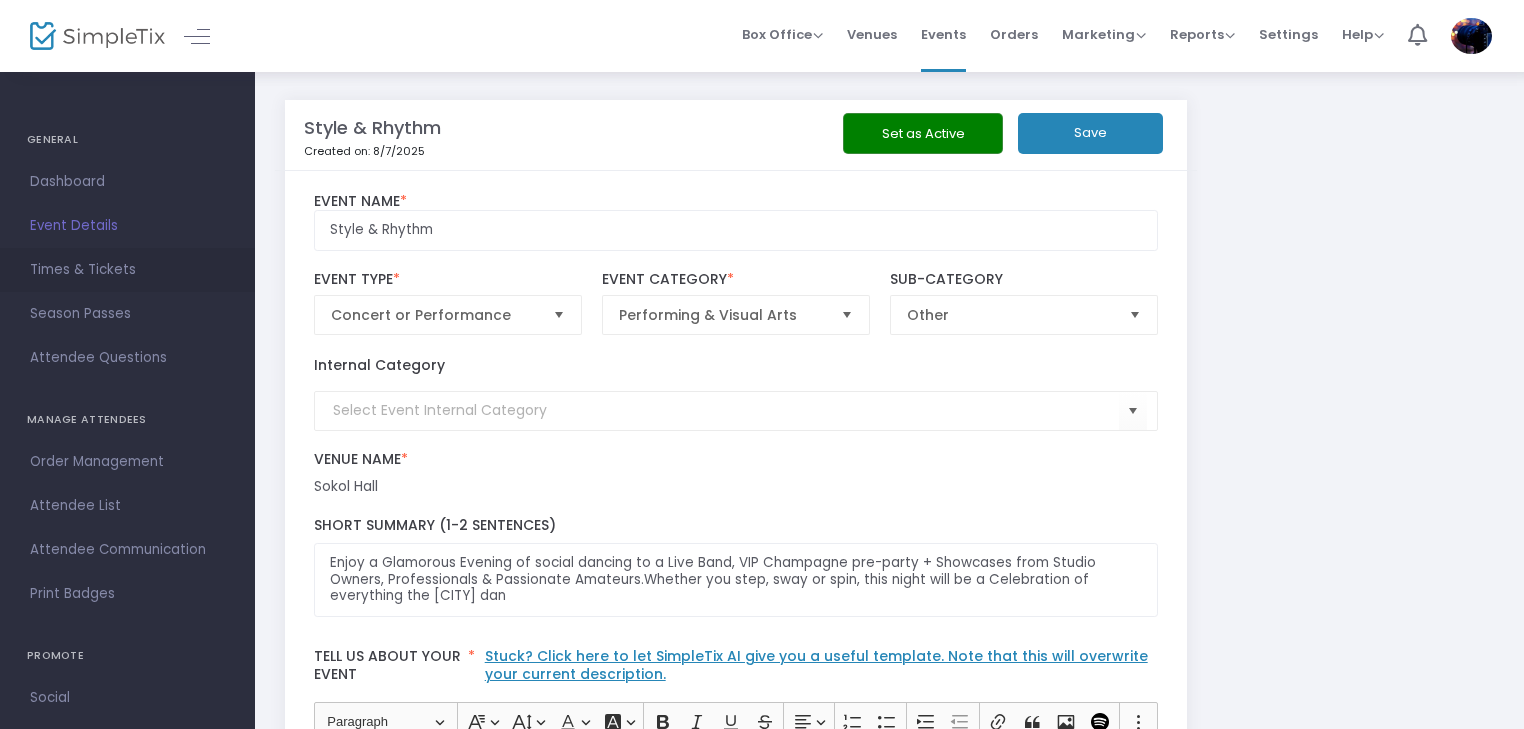click on "Times & Tickets" at bounding box center (127, 270) 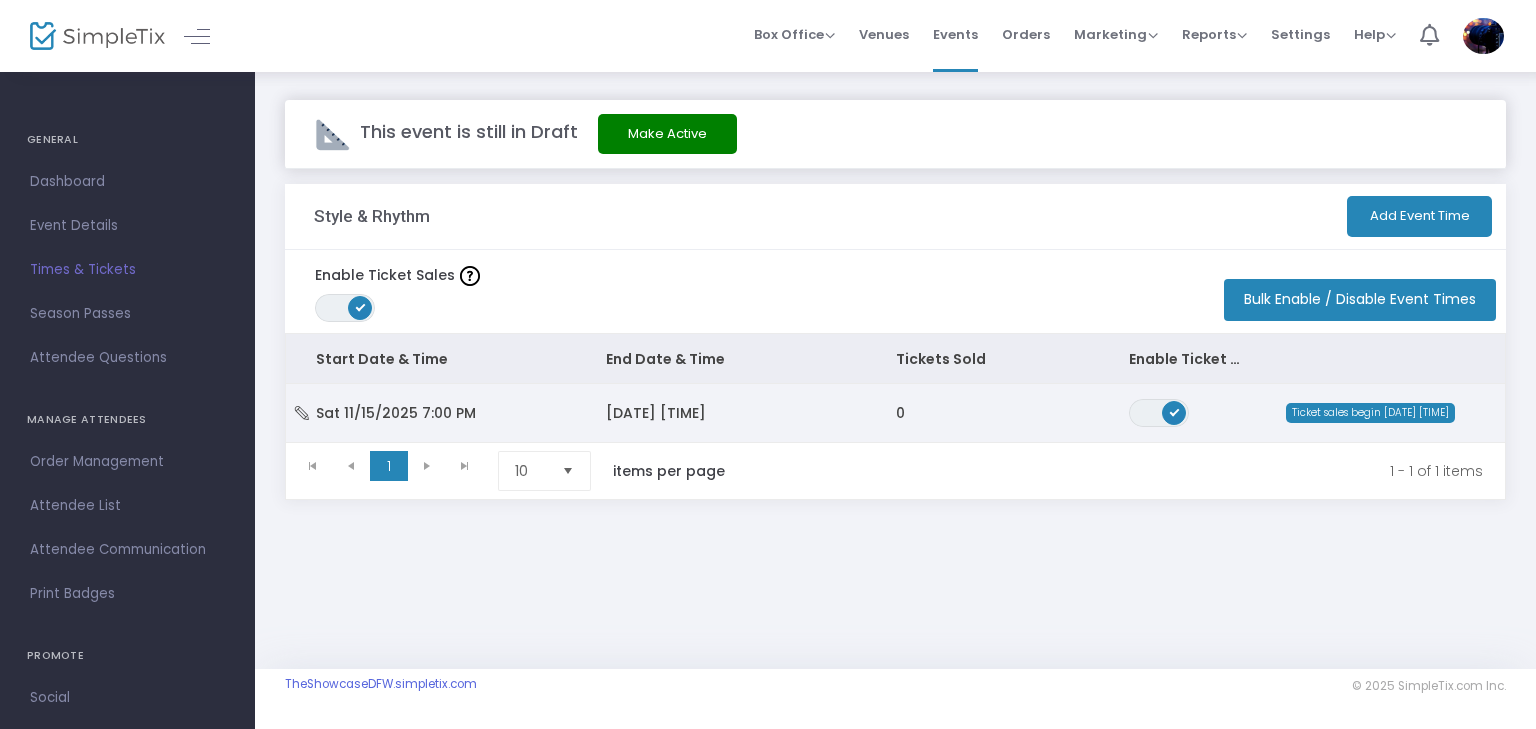 click on "Sat 11/15/2025 7:00 PM" 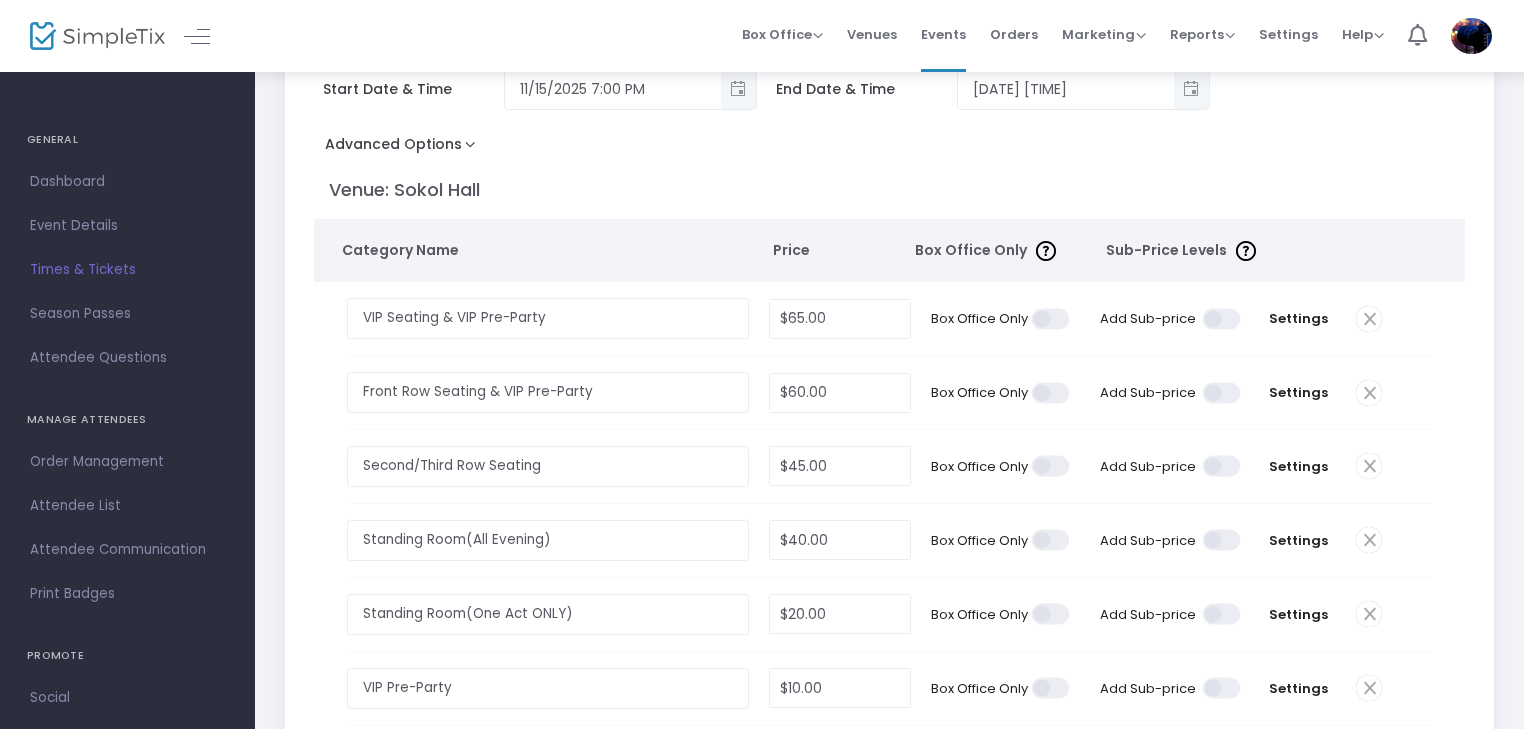 scroll, scrollTop: 110, scrollLeft: 0, axis: vertical 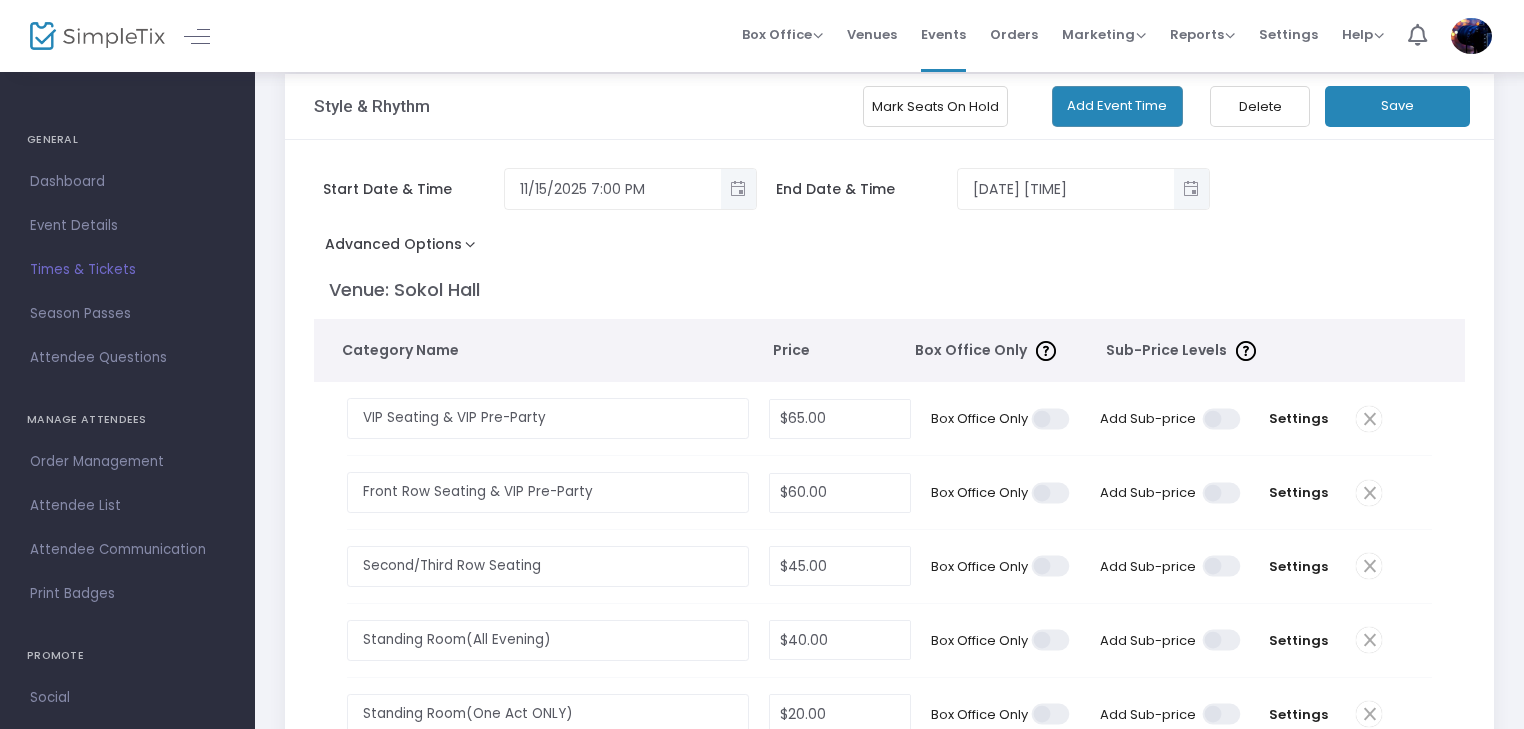 click on "Advanced Options" 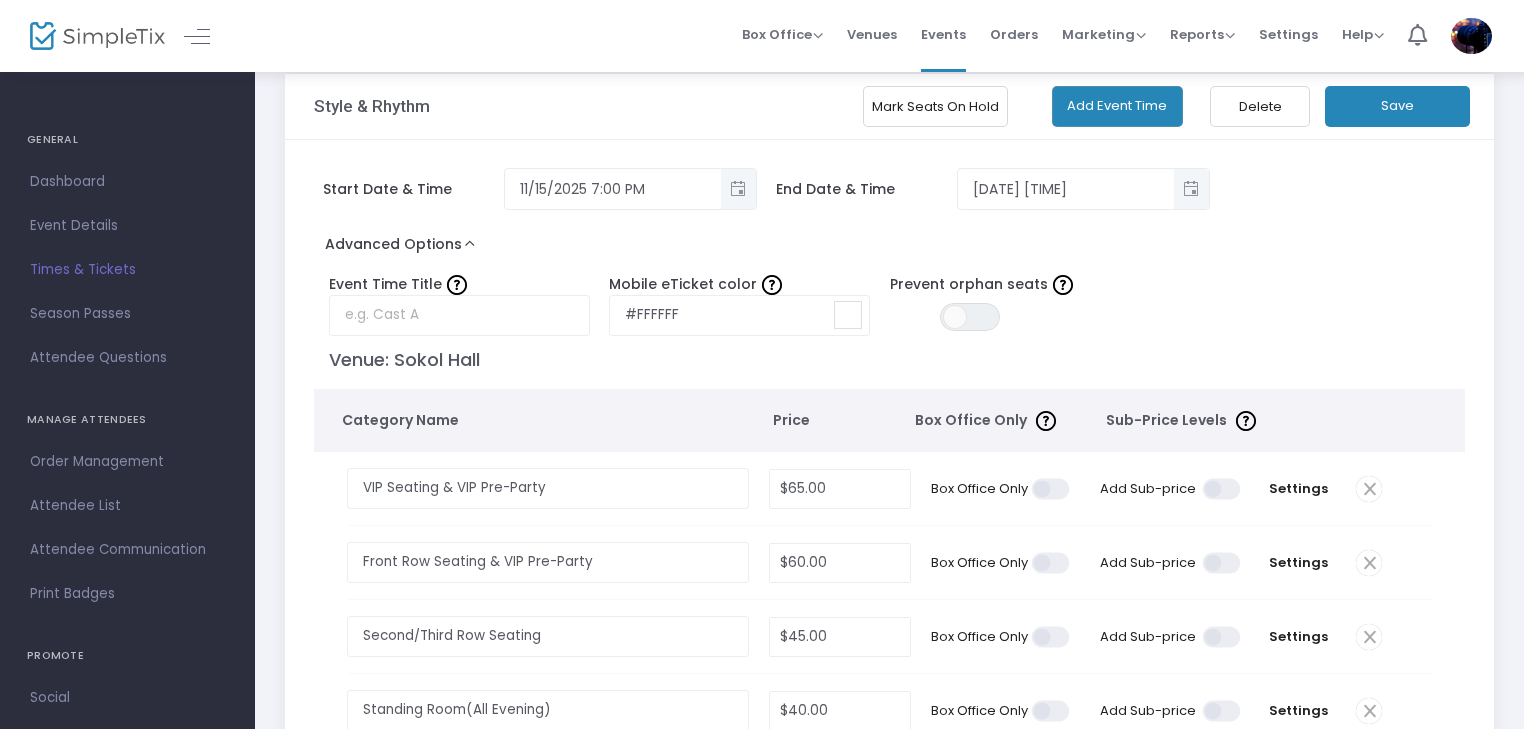 click on "Advanced Options" 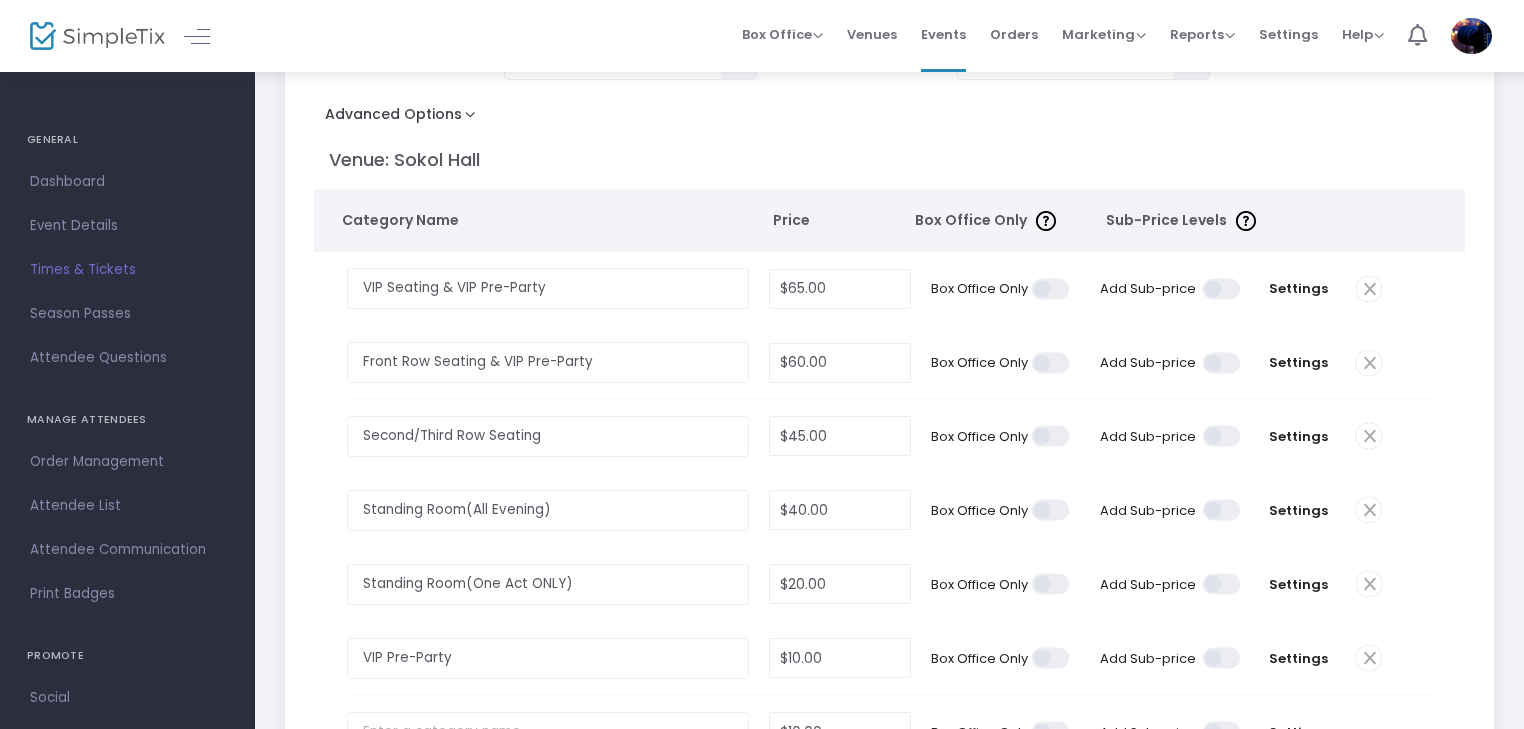 scroll, scrollTop: 300, scrollLeft: 0, axis: vertical 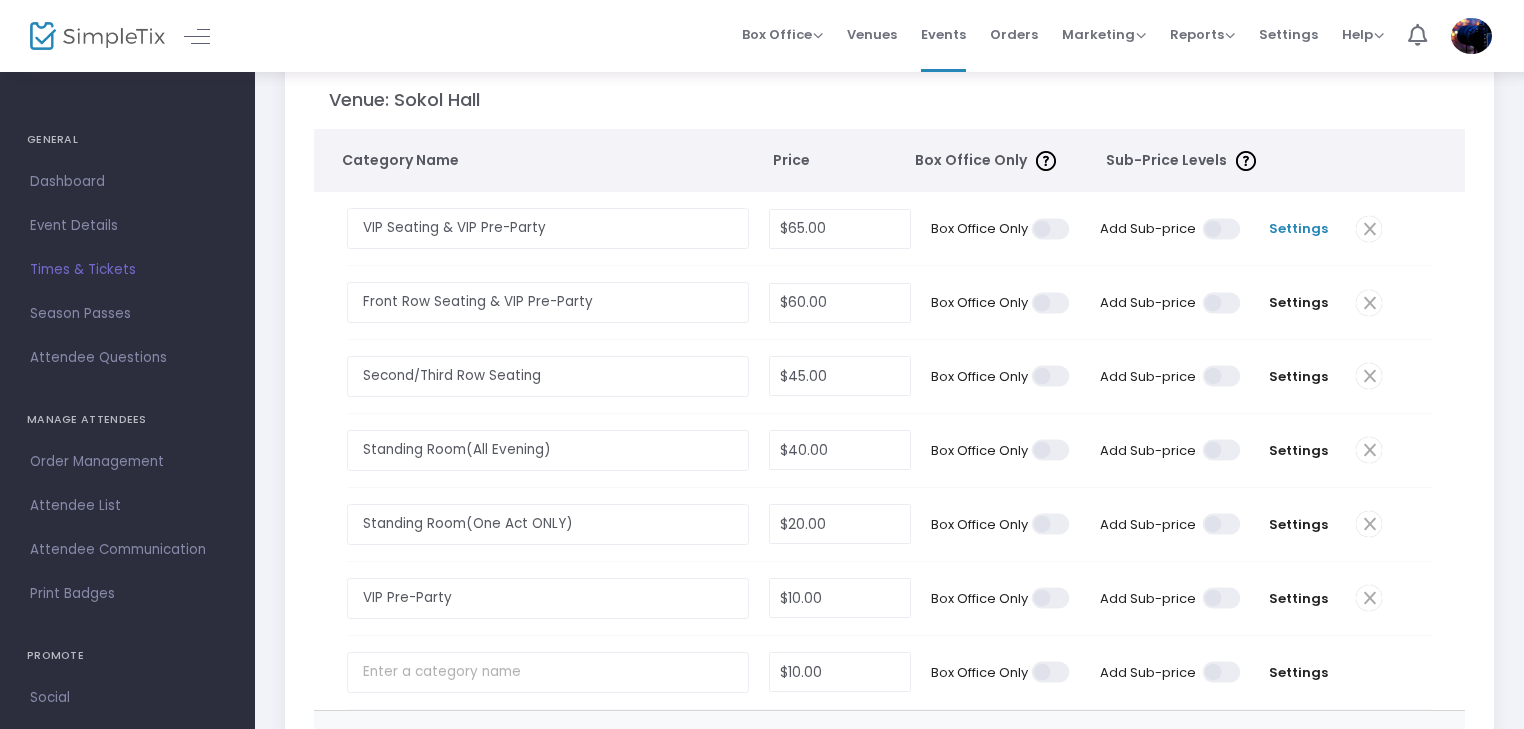 click on "Settings" at bounding box center (1298, 229) 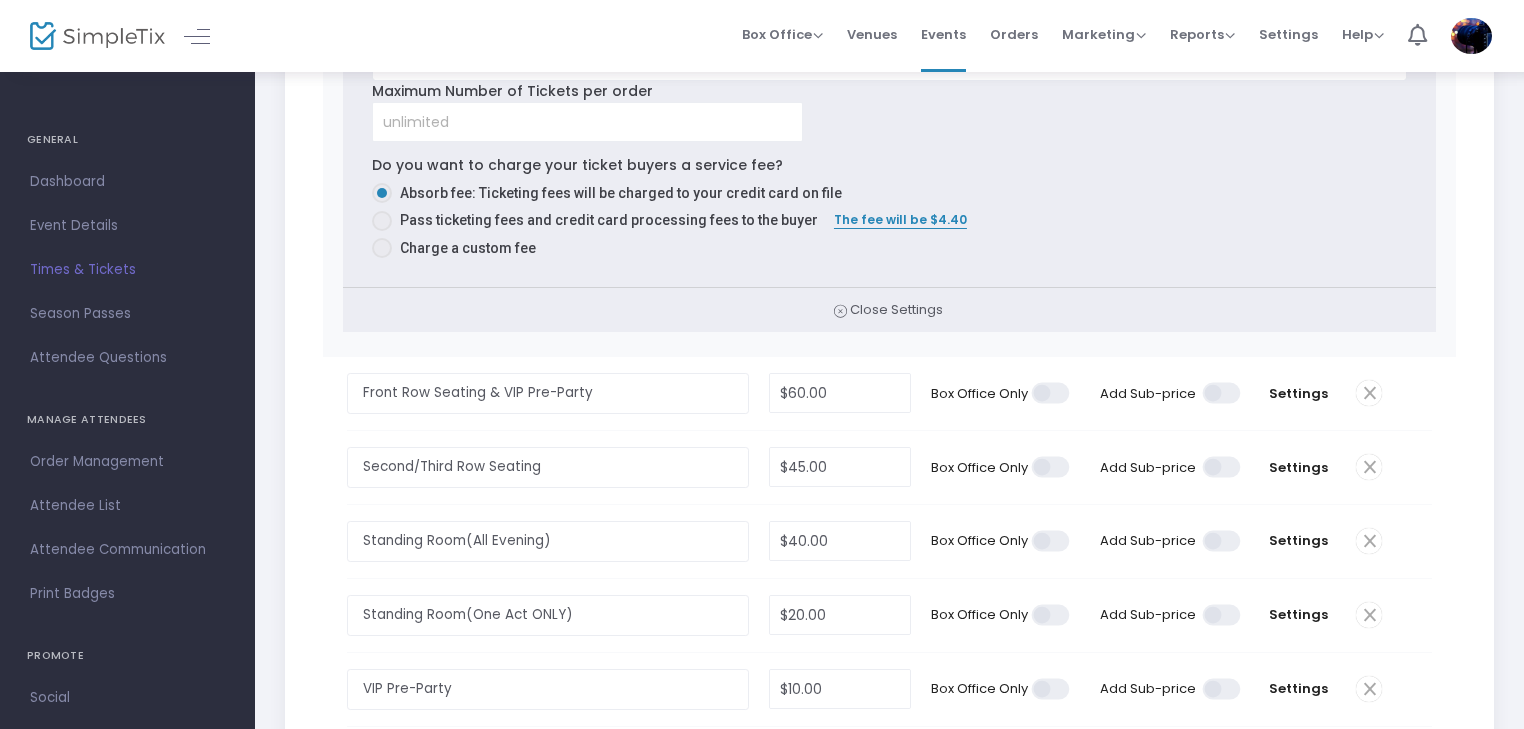 scroll, scrollTop: 700, scrollLeft: 0, axis: vertical 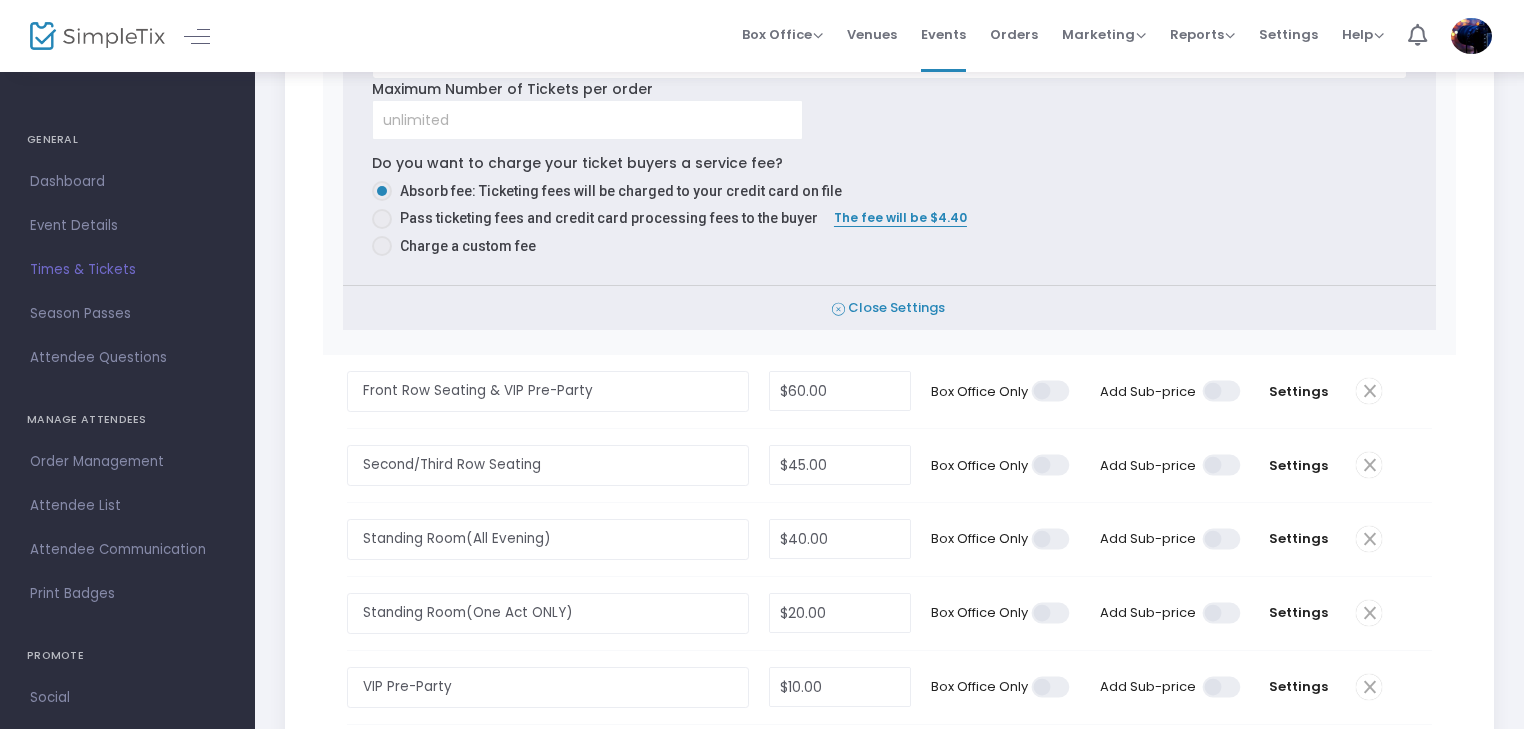 click on "Close Settings" at bounding box center [889, 308] 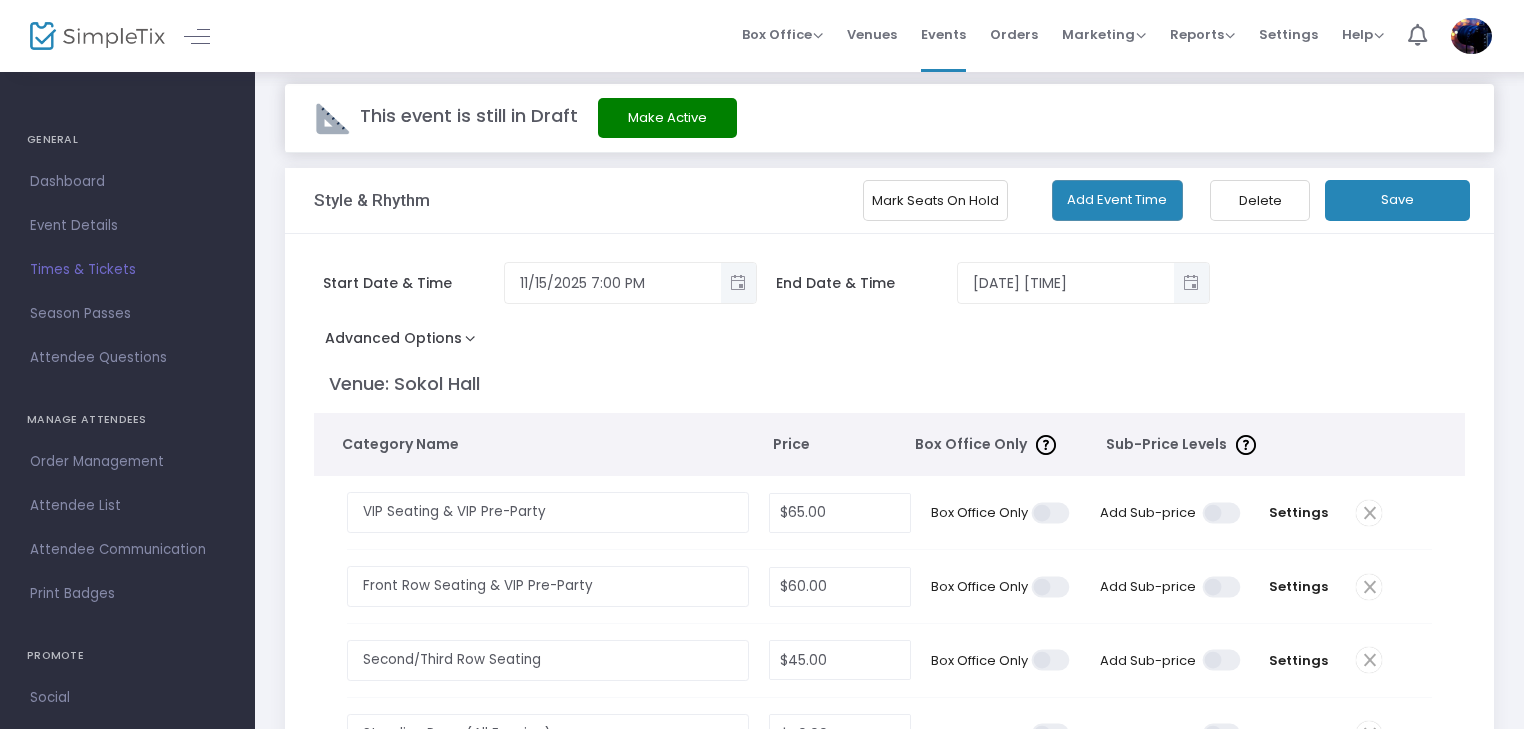 scroll, scrollTop: 0, scrollLeft: 0, axis: both 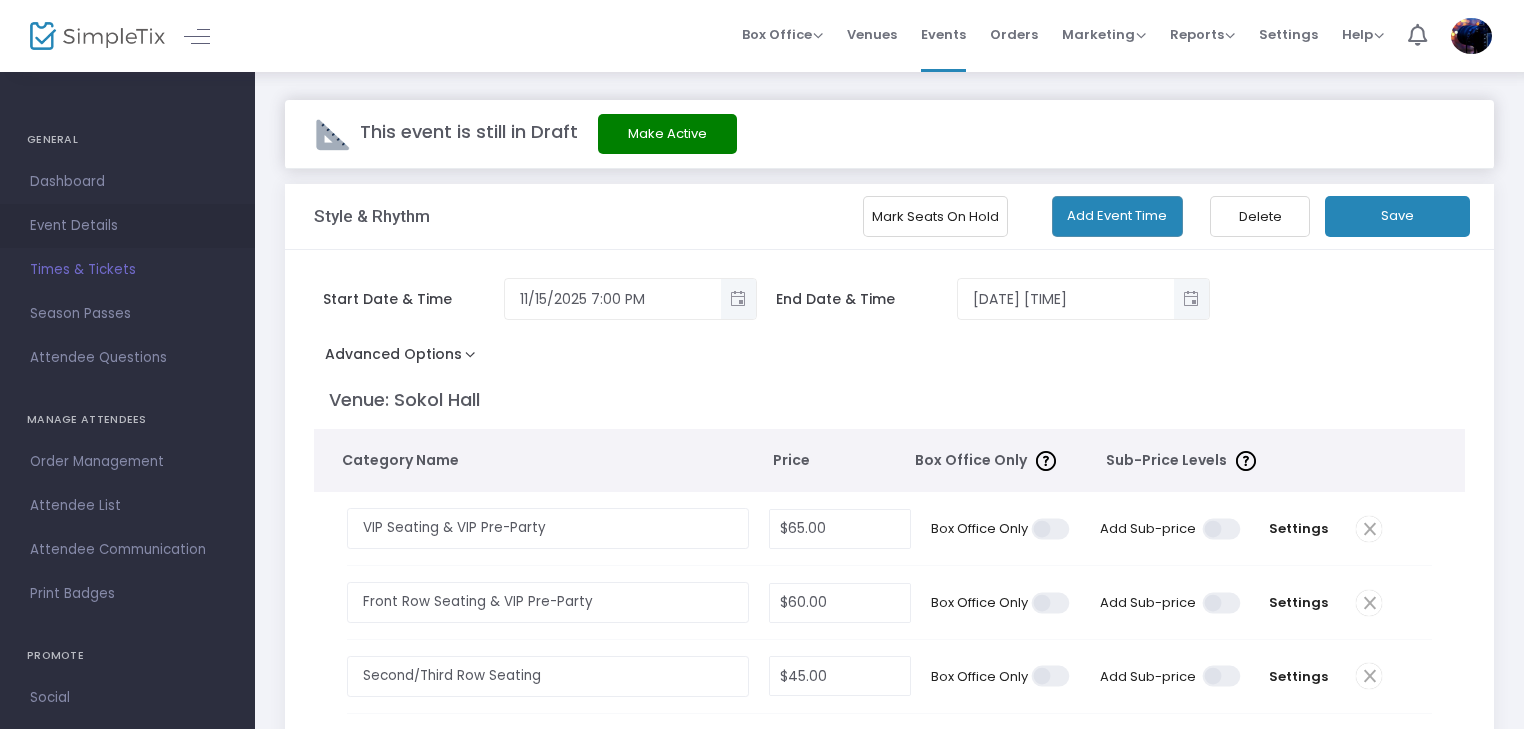 click on "Event Details" at bounding box center [127, 226] 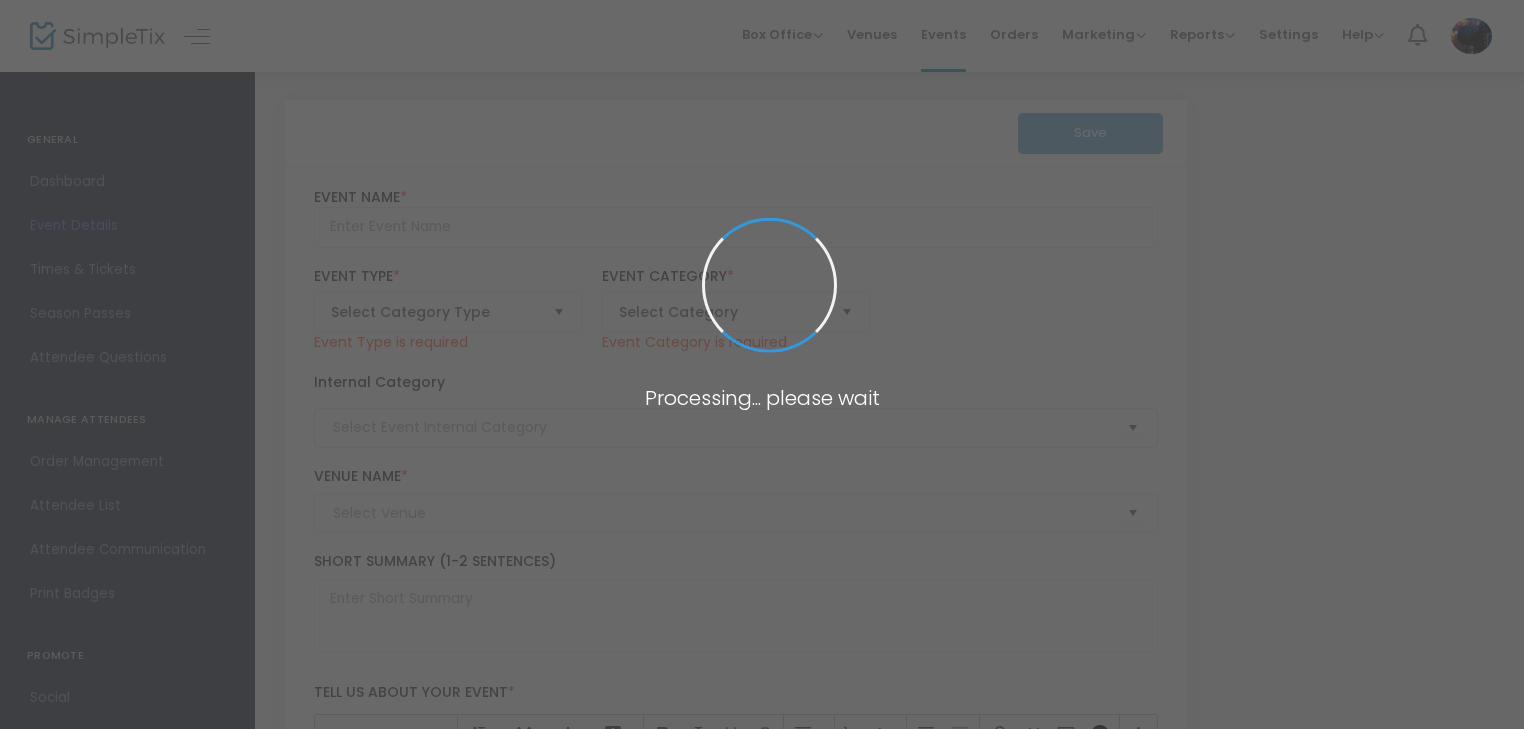 type on "Style & Rhythm" 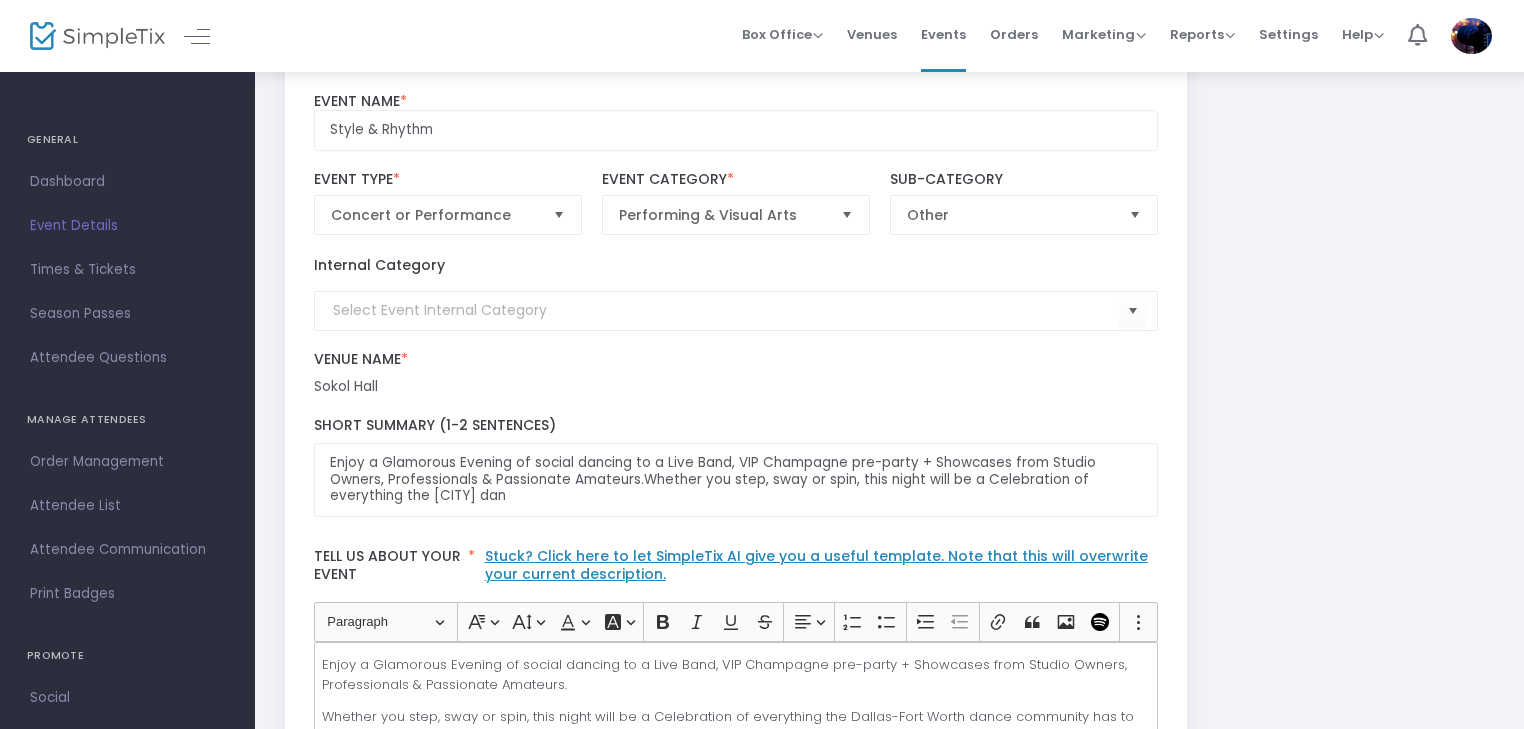 scroll, scrollTop: 0, scrollLeft: 0, axis: both 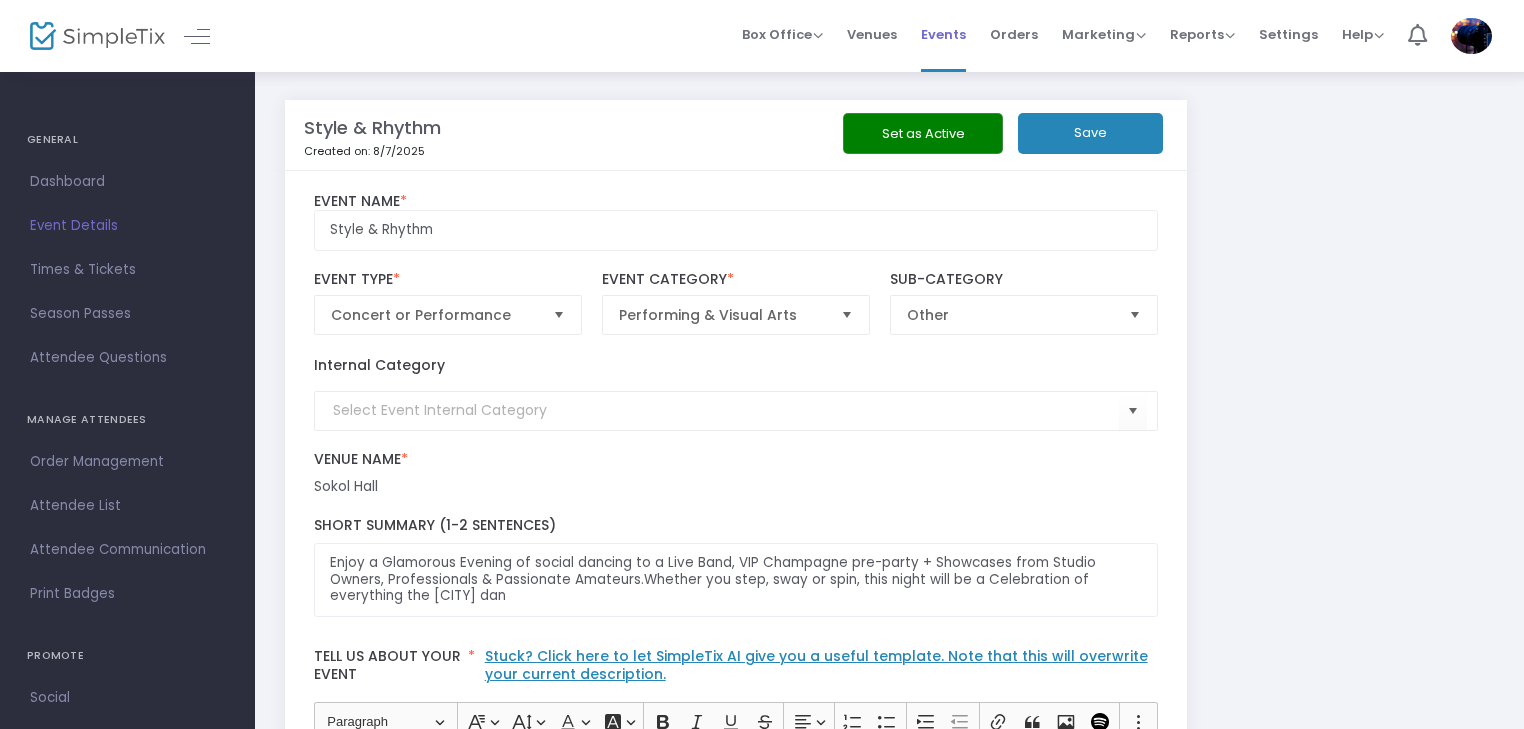 click on "Events" at bounding box center [943, 34] 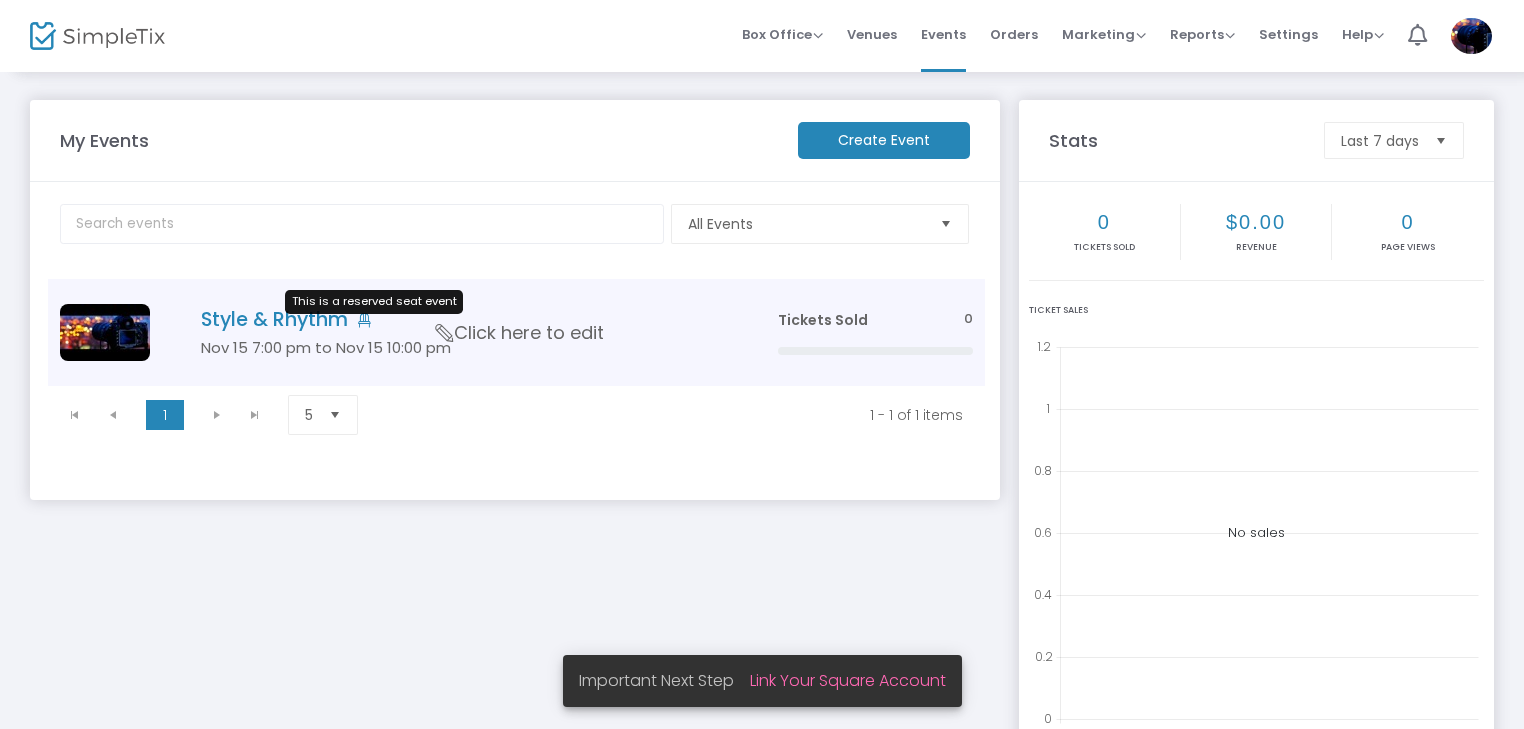 click 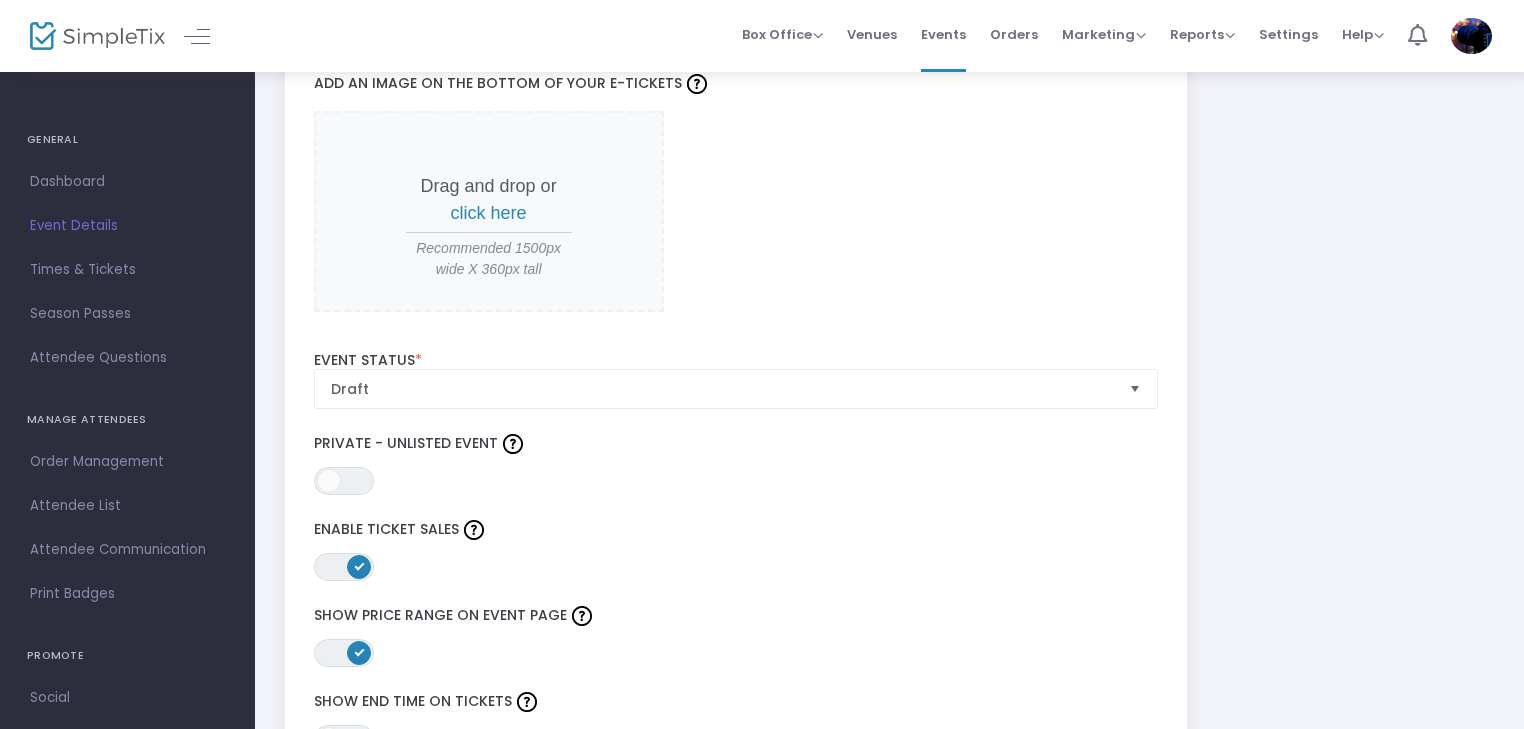 scroll, scrollTop: 2100, scrollLeft: 0, axis: vertical 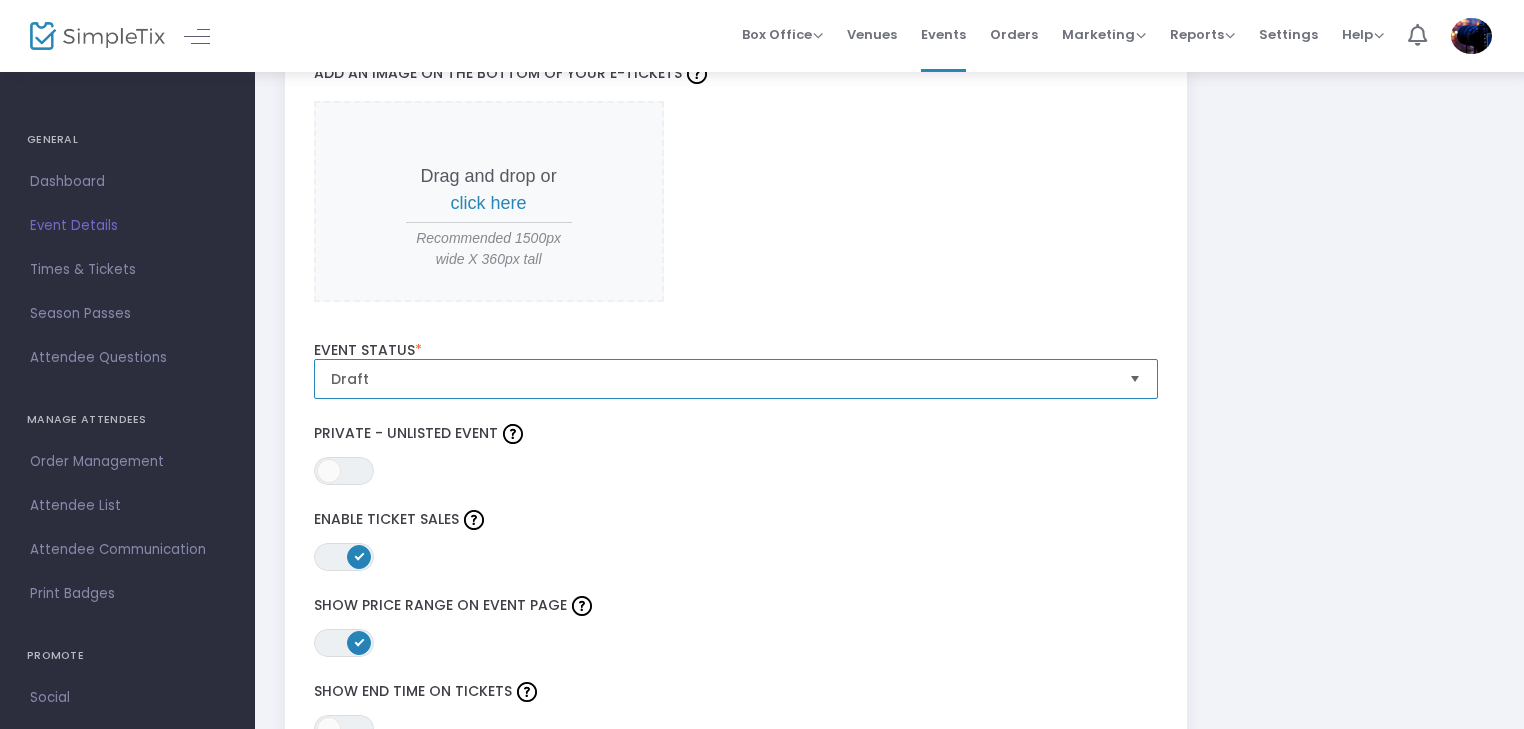 click on "Draft" at bounding box center (722, 379) 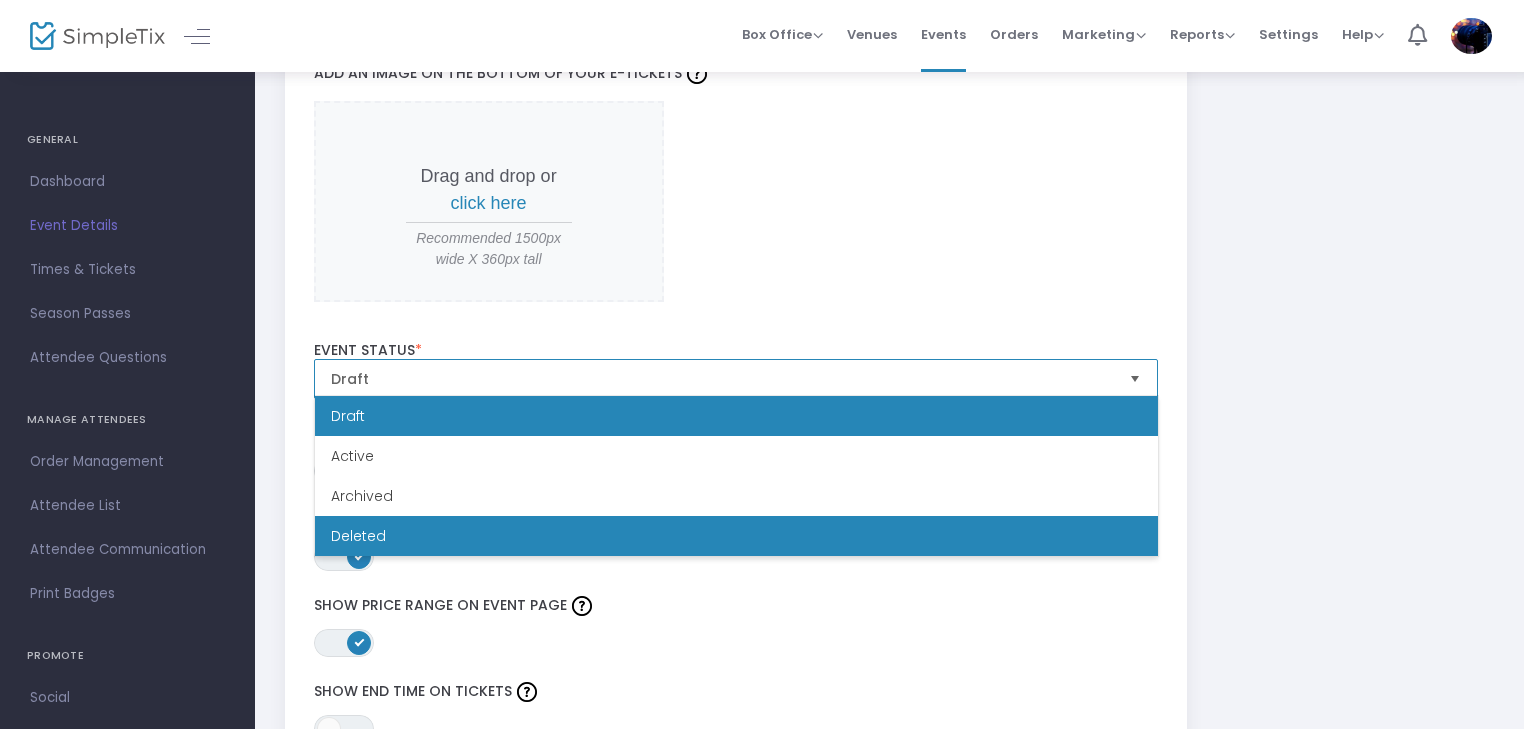 click on "Deleted" at bounding box center [736, 536] 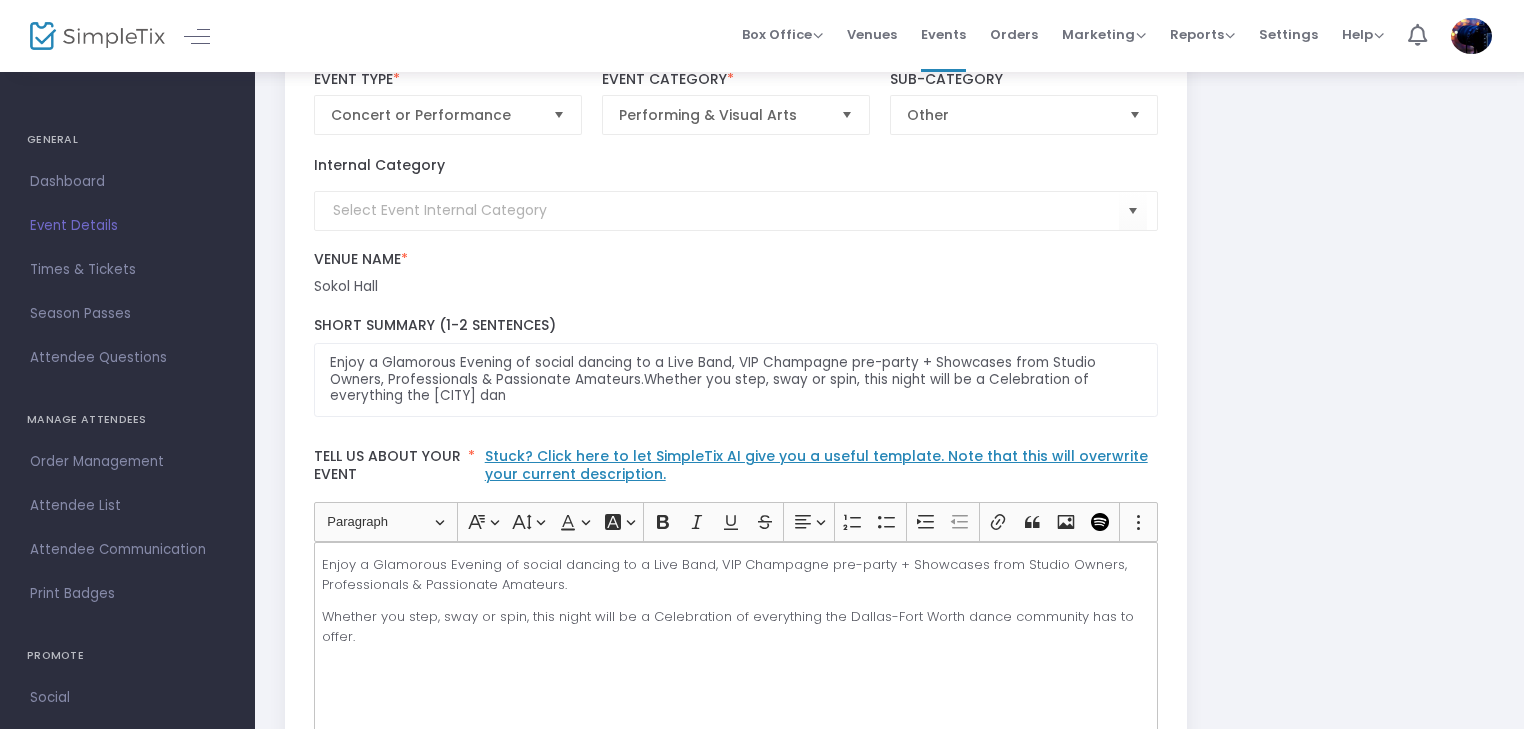scroll, scrollTop: 0, scrollLeft: 0, axis: both 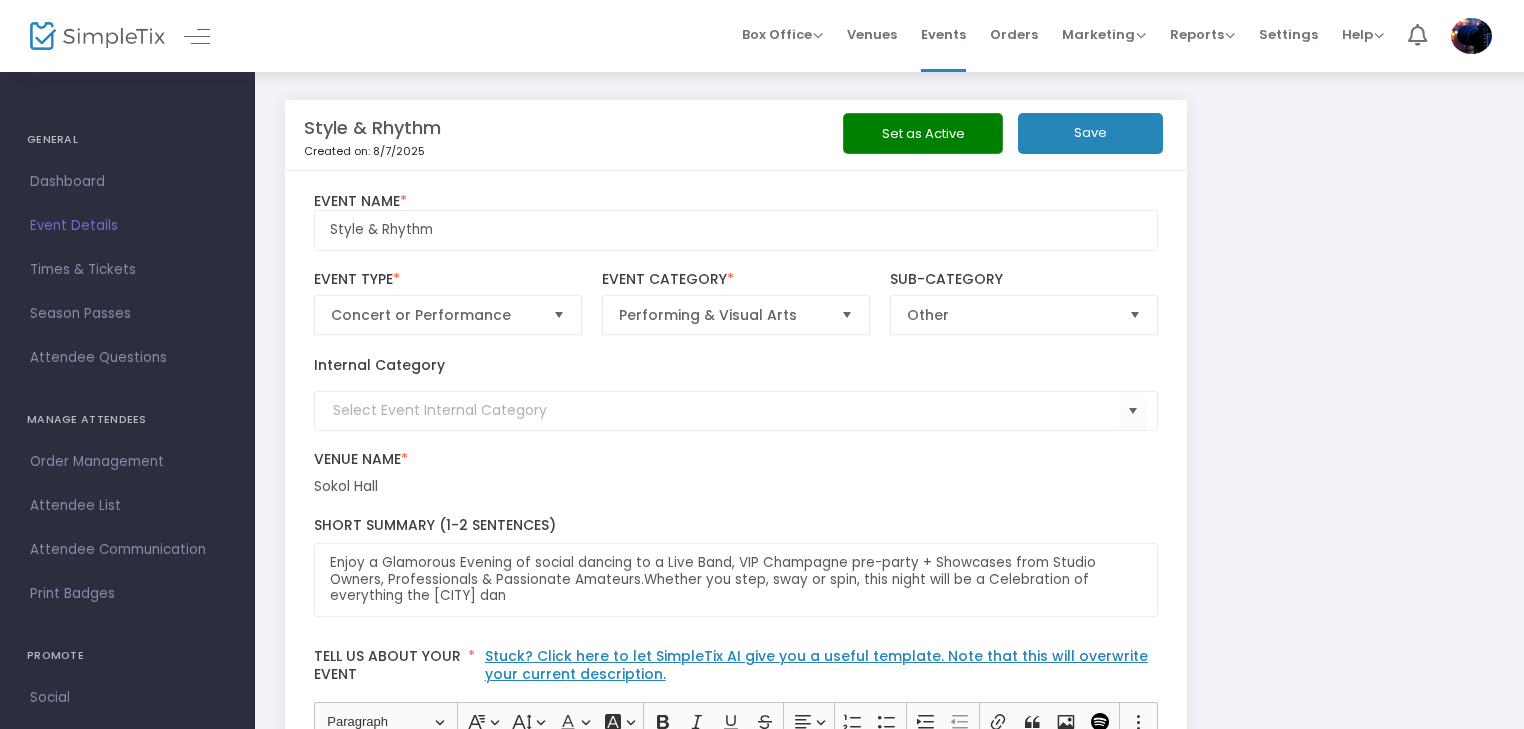 click on "Save" 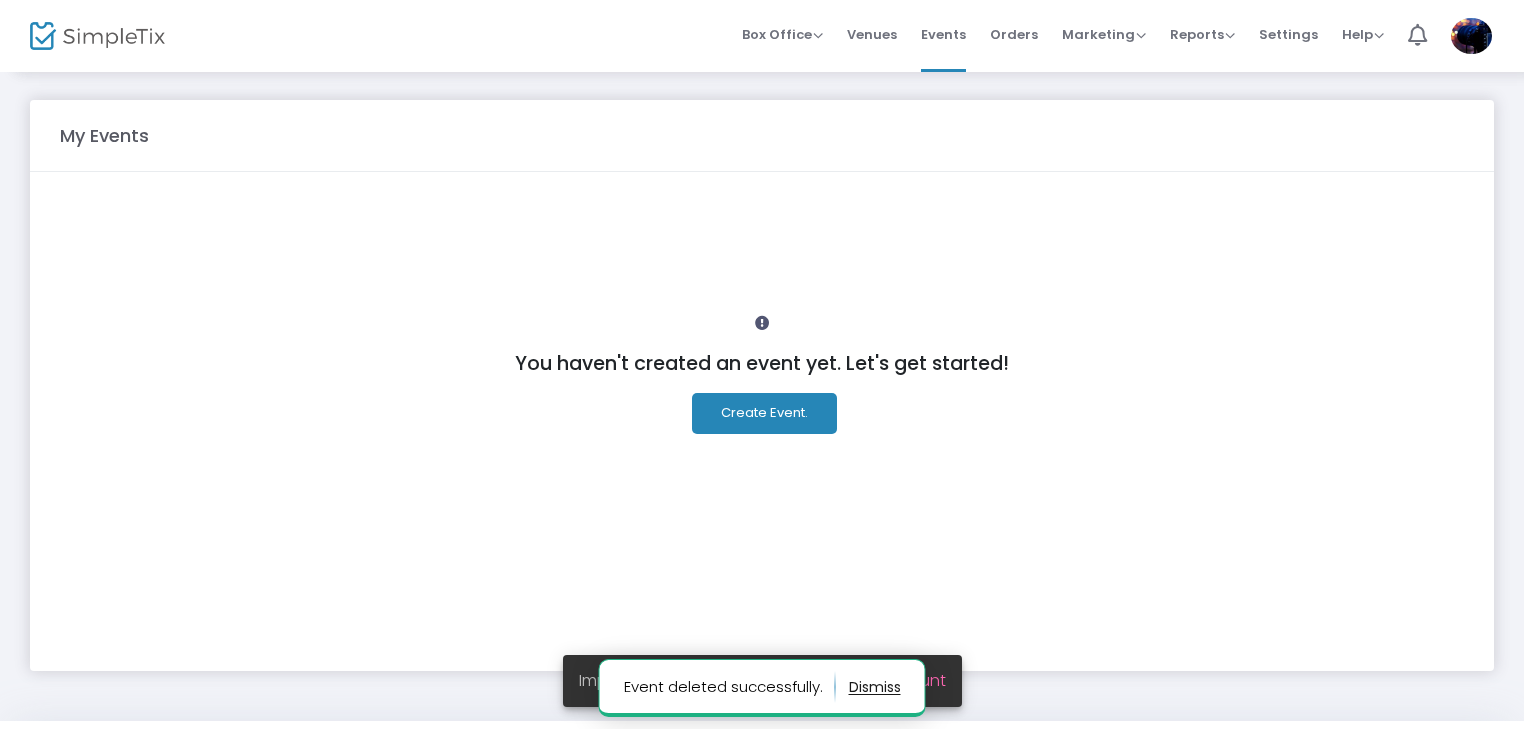 click 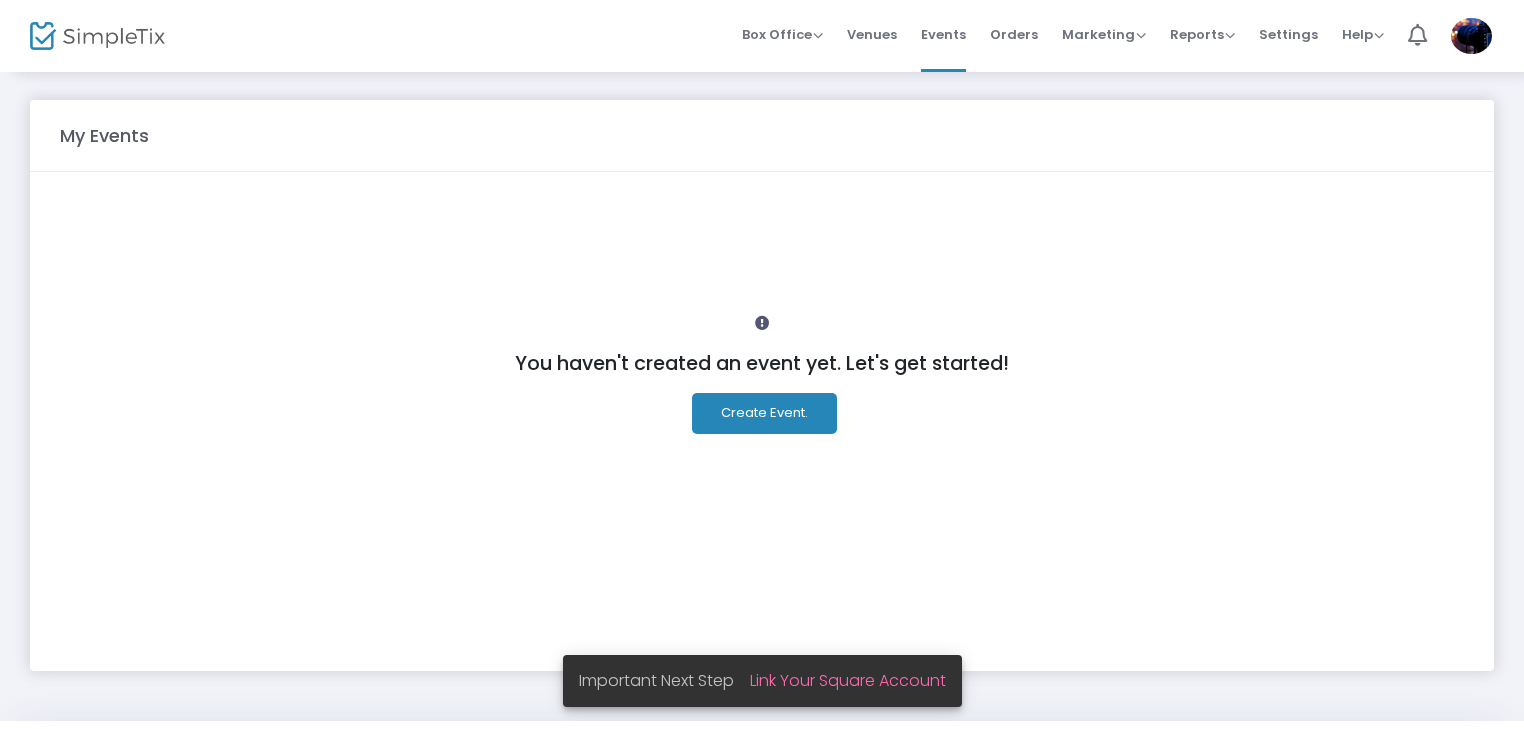 click on "Link Your Square Account" at bounding box center (848, 680) 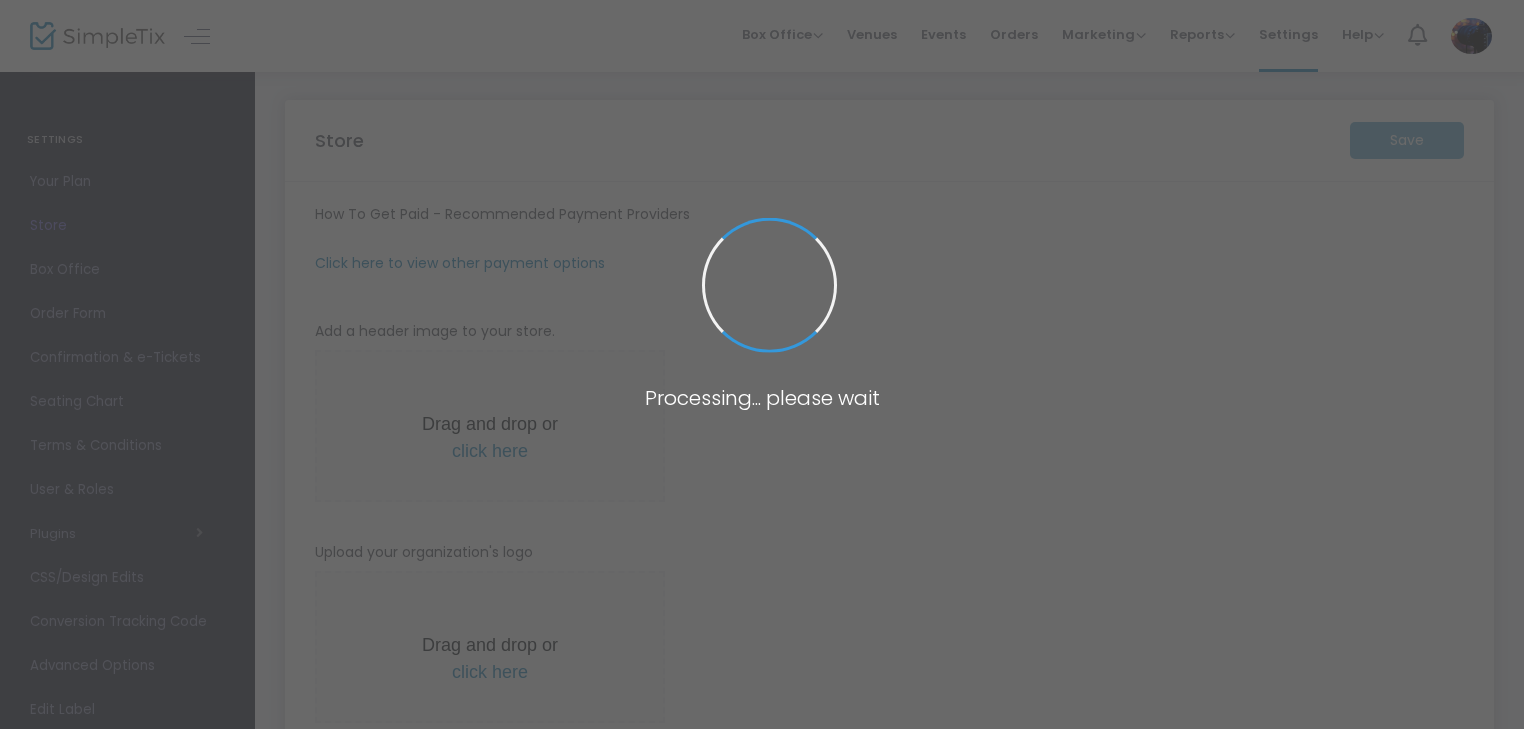 type on "https://TheShowcaseDFW" 